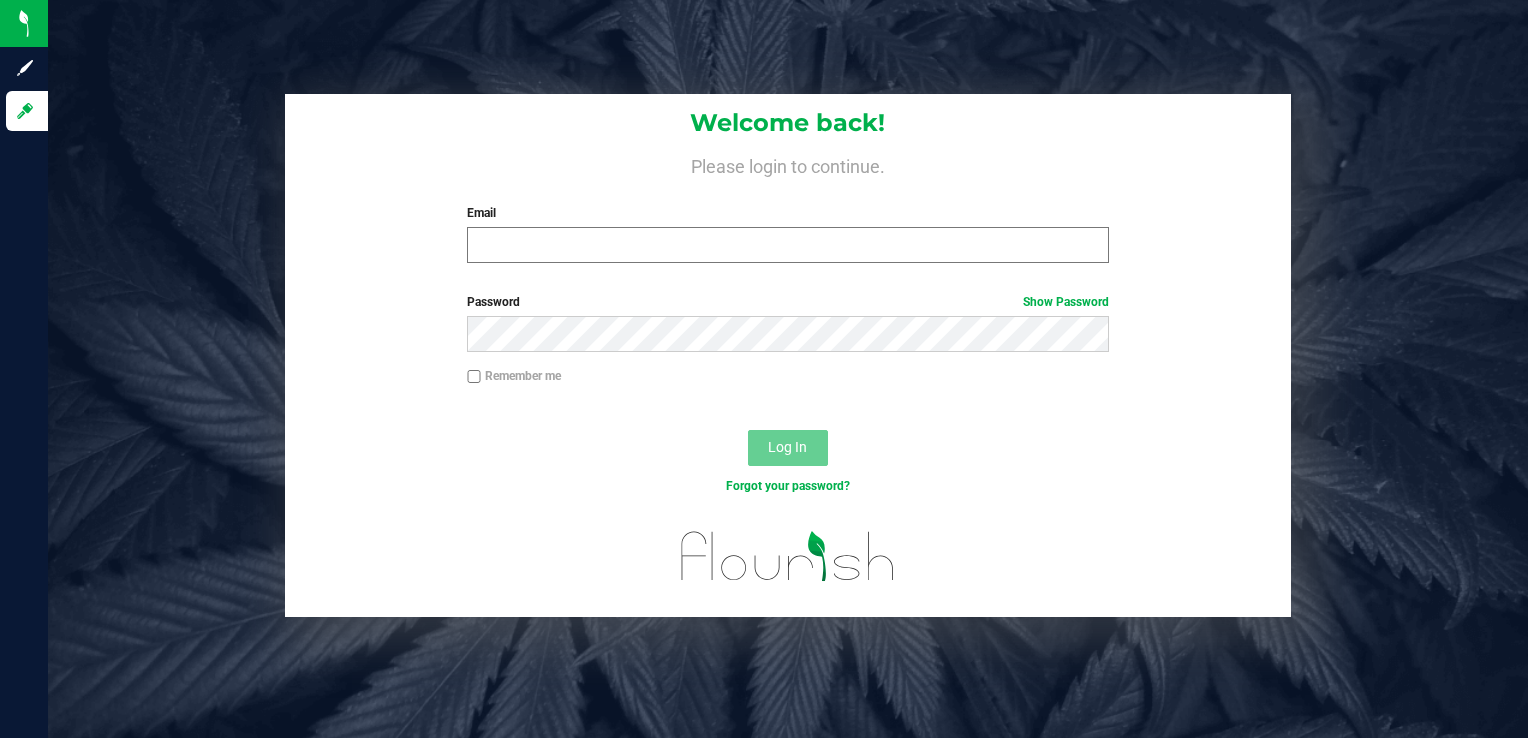 scroll, scrollTop: 0, scrollLeft: 0, axis: both 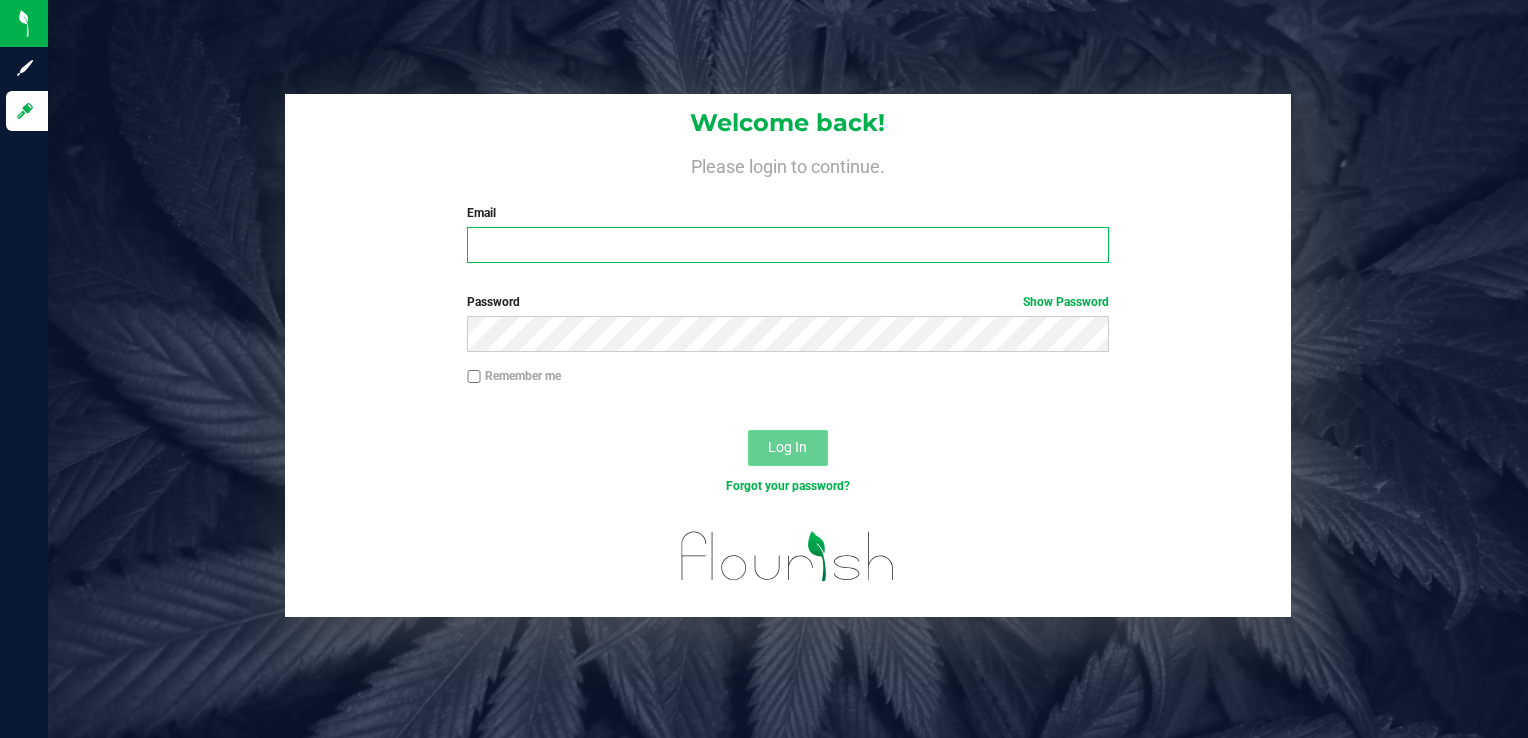 type on "[EMAIL]" 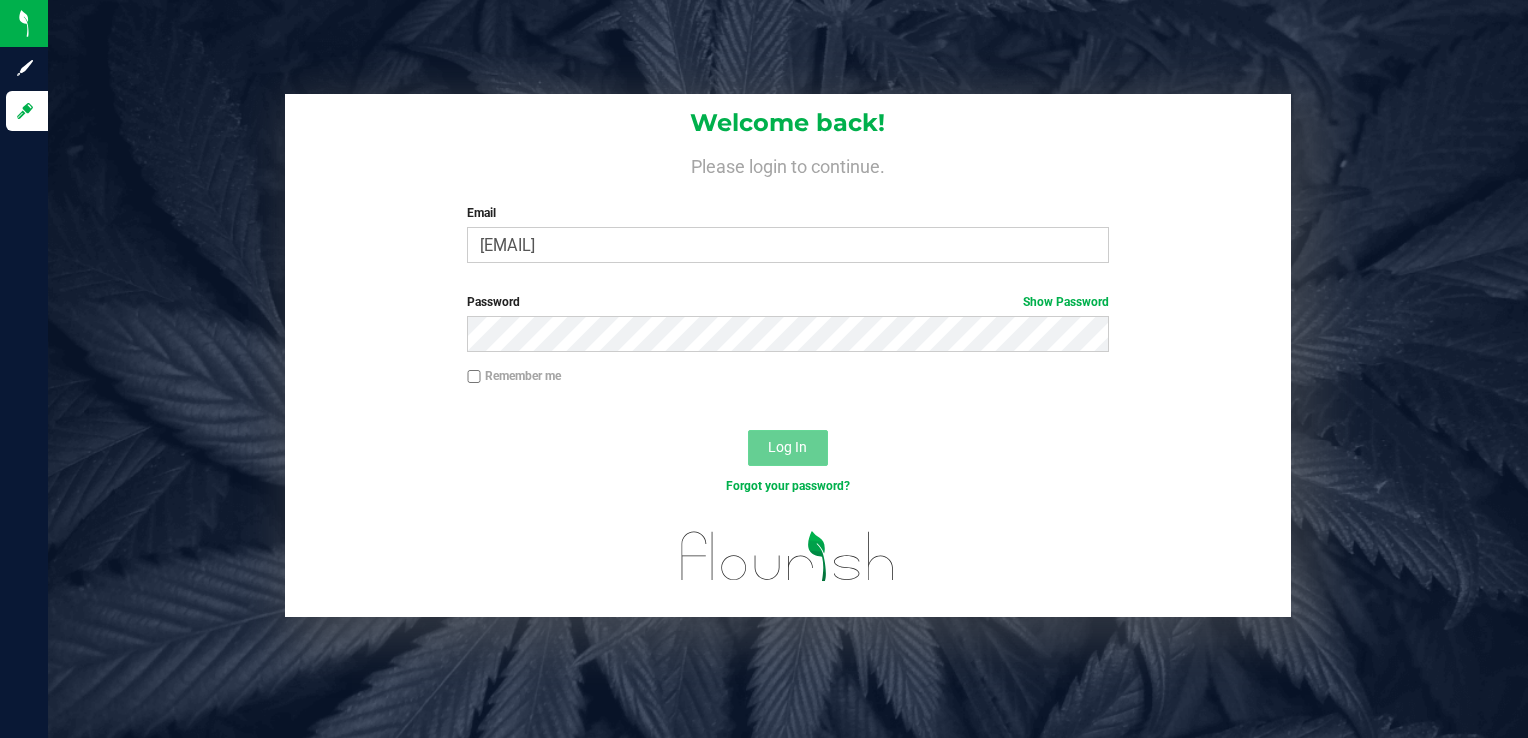click on "Log In" at bounding box center [788, 448] 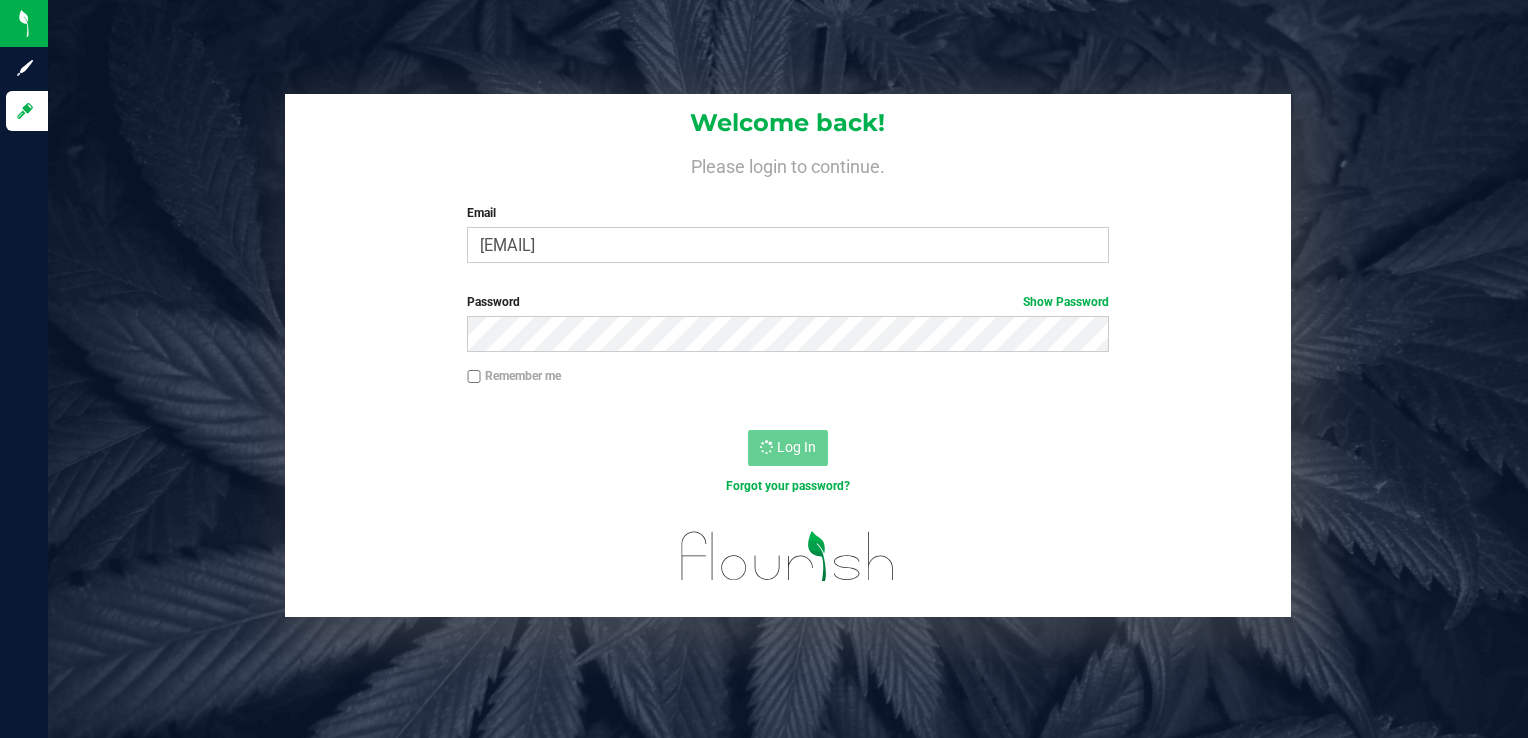 scroll, scrollTop: 0, scrollLeft: 0, axis: both 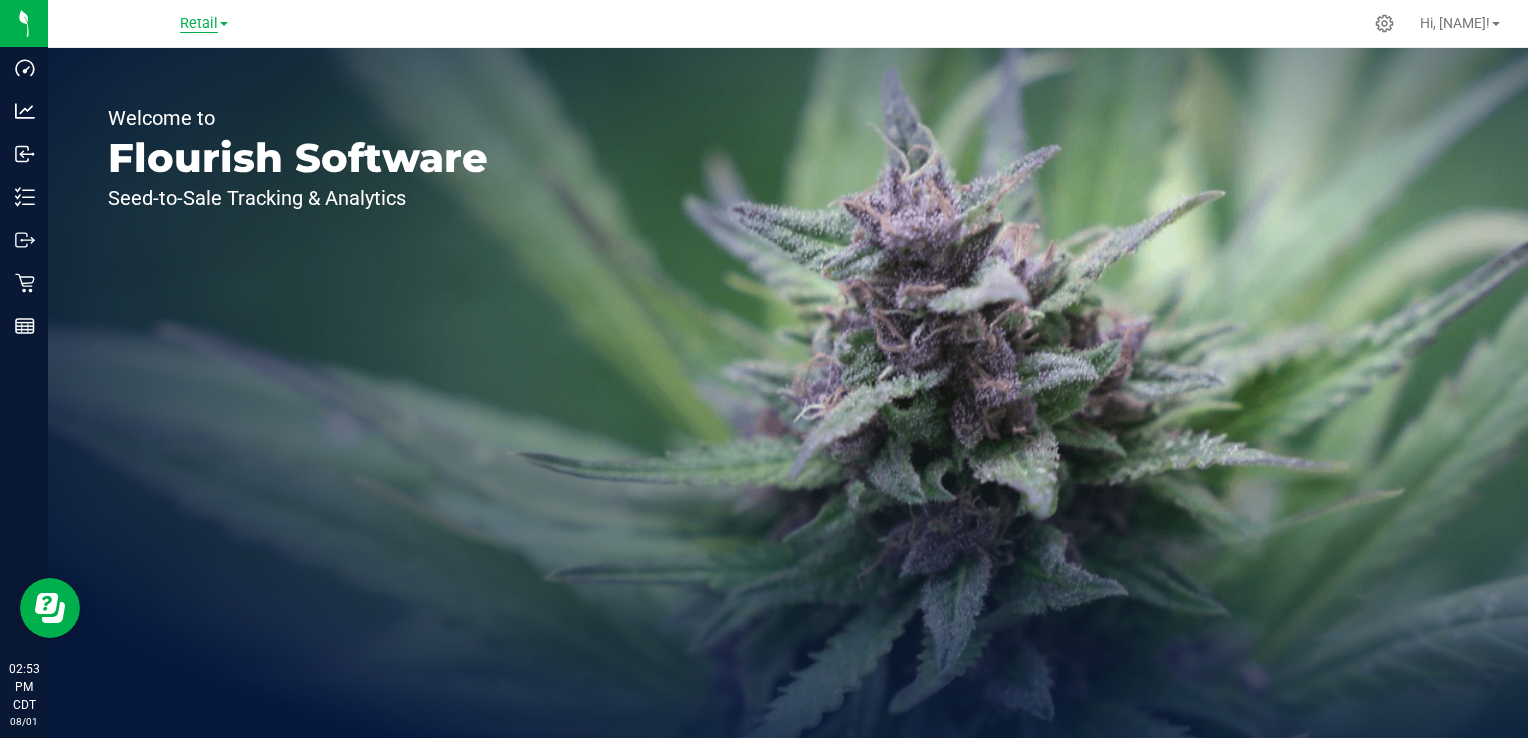 click on "Retail" at bounding box center [199, 24] 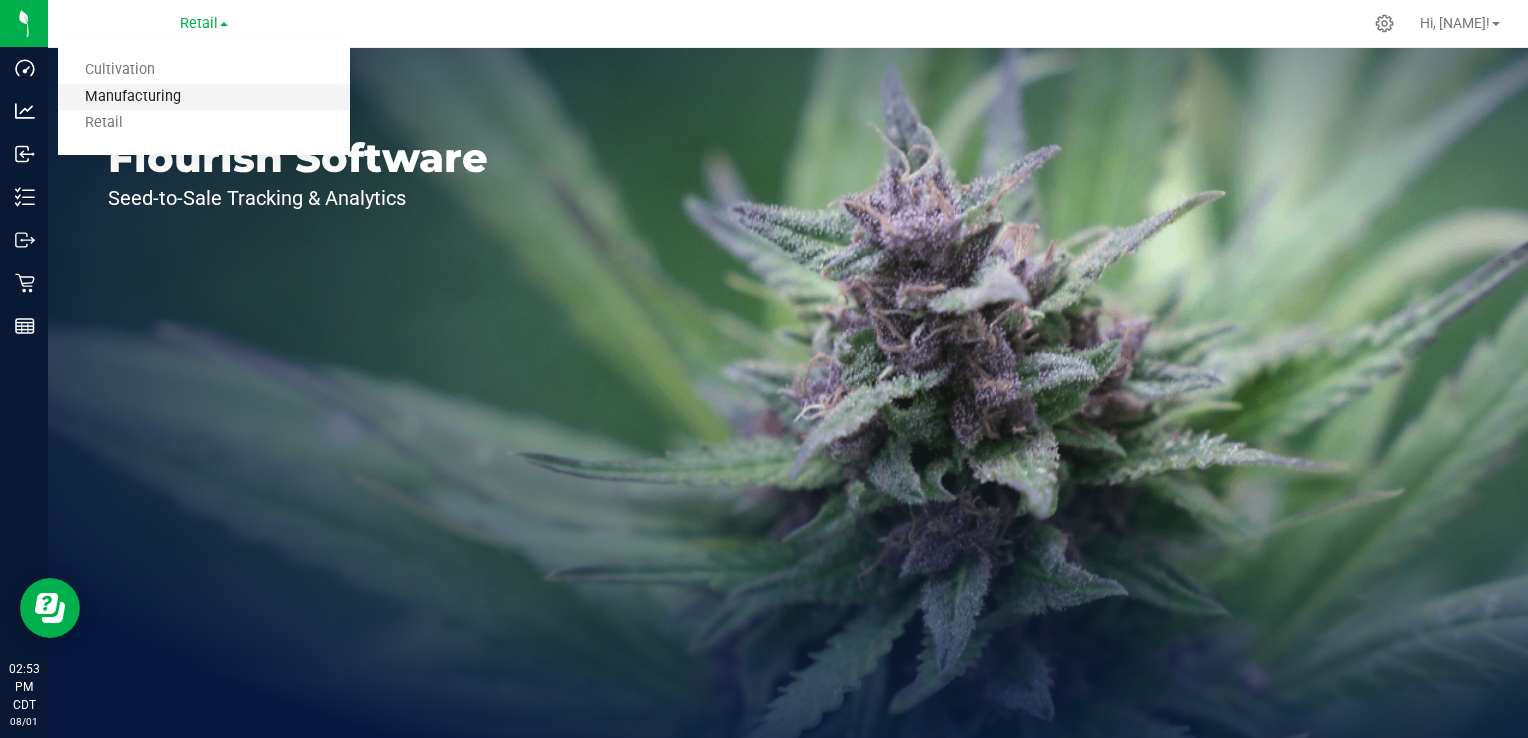 click on "Manufacturing" at bounding box center (204, 97) 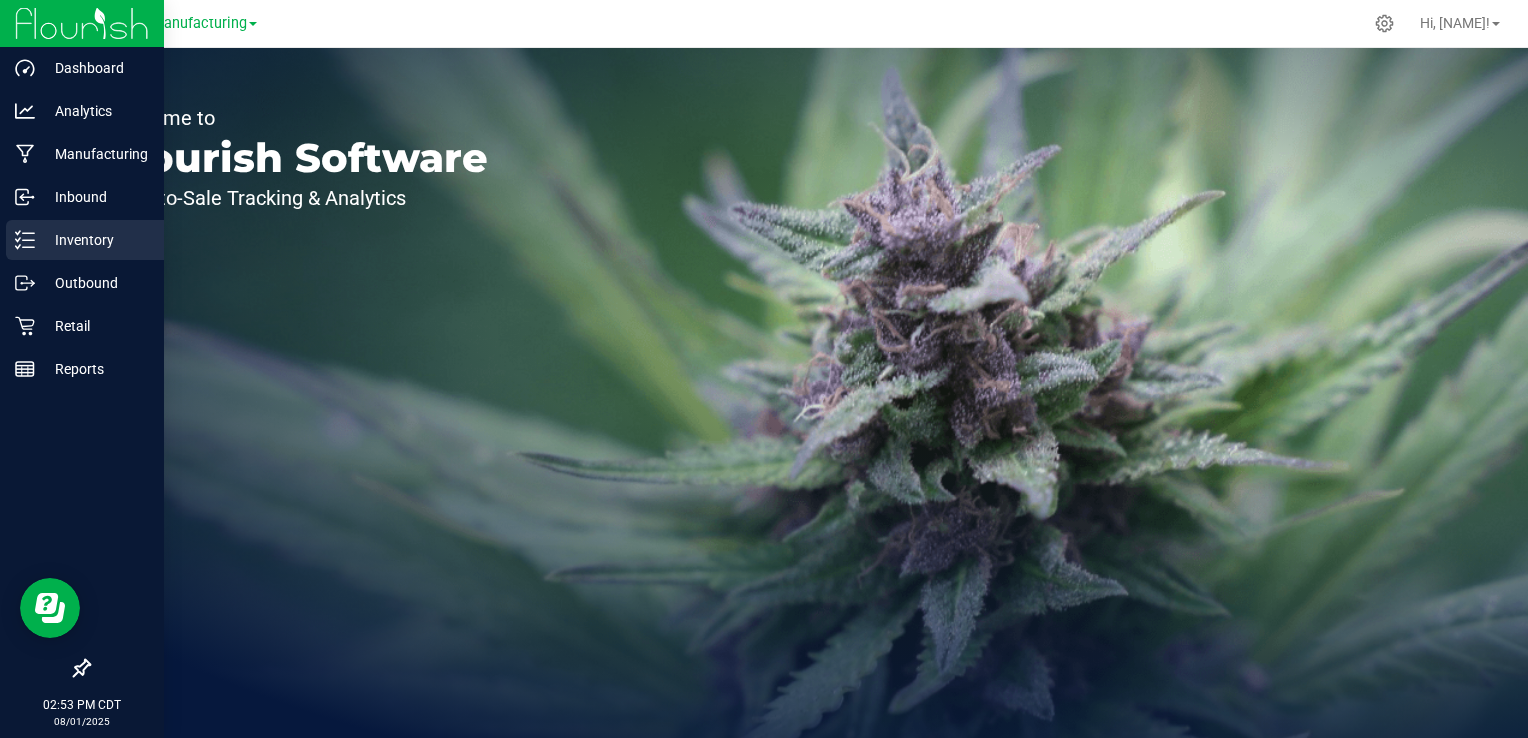 click on "Inventory" at bounding box center [95, 240] 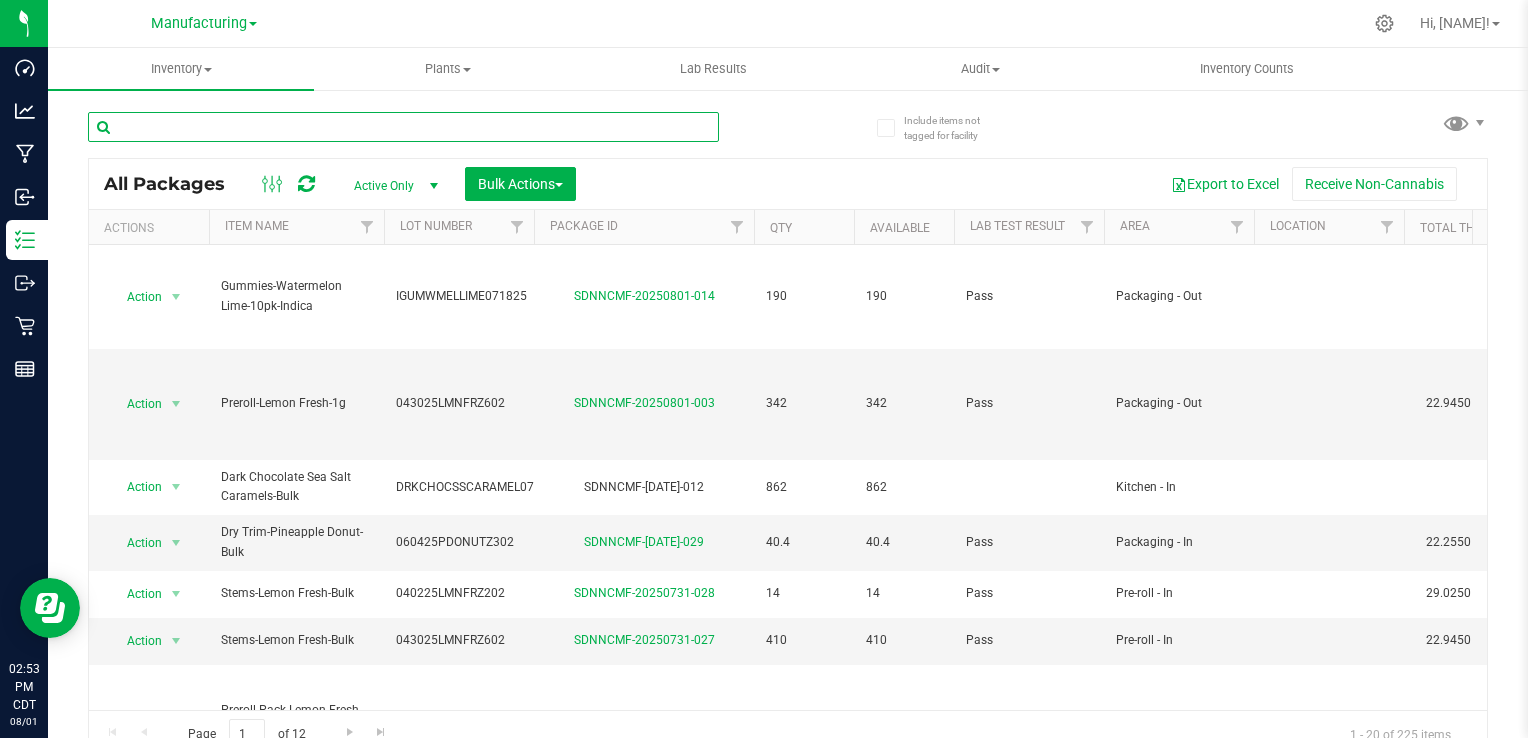 click at bounding box center [403, 127] 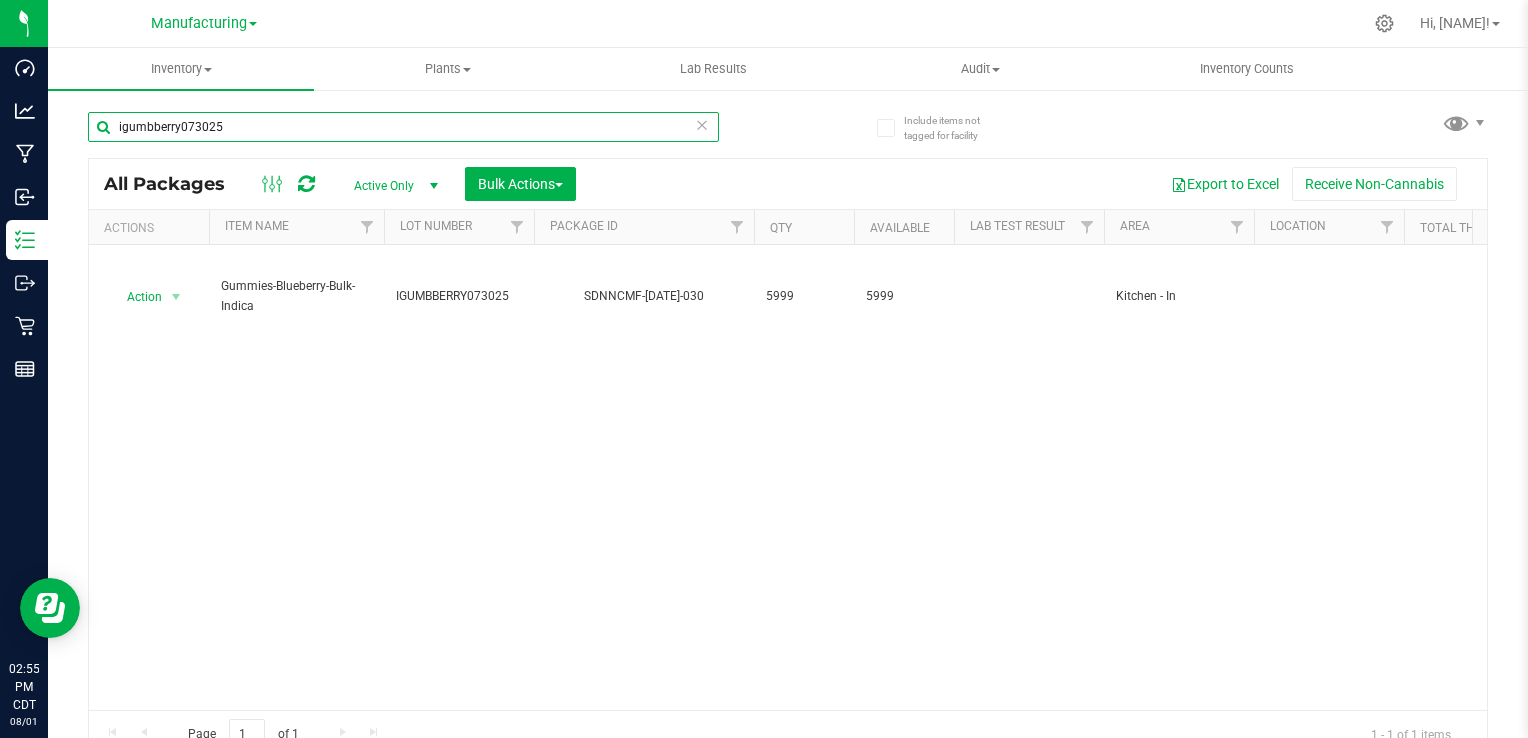 click on "igumbberry073025" at bounding box center [403, 127] 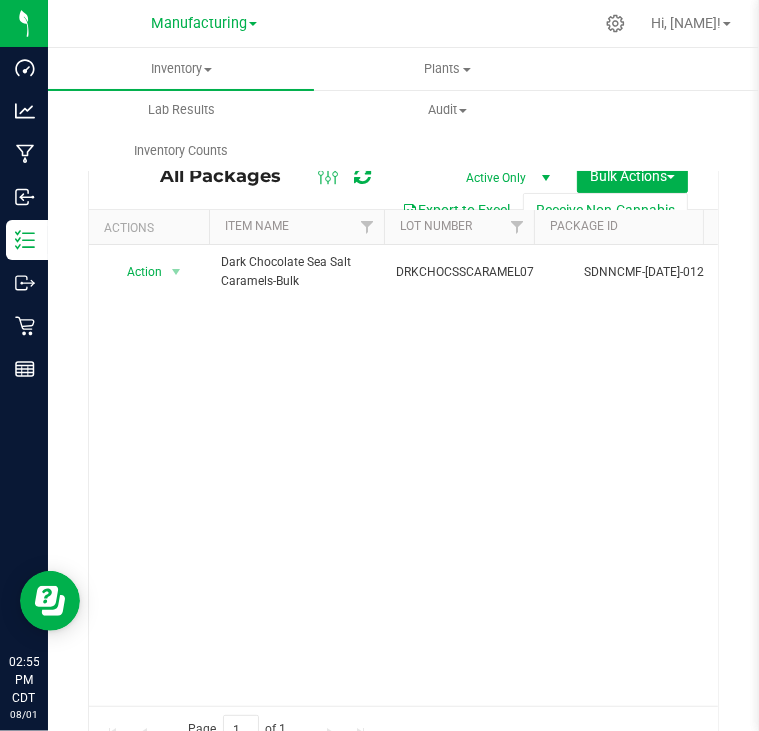type on "073125" 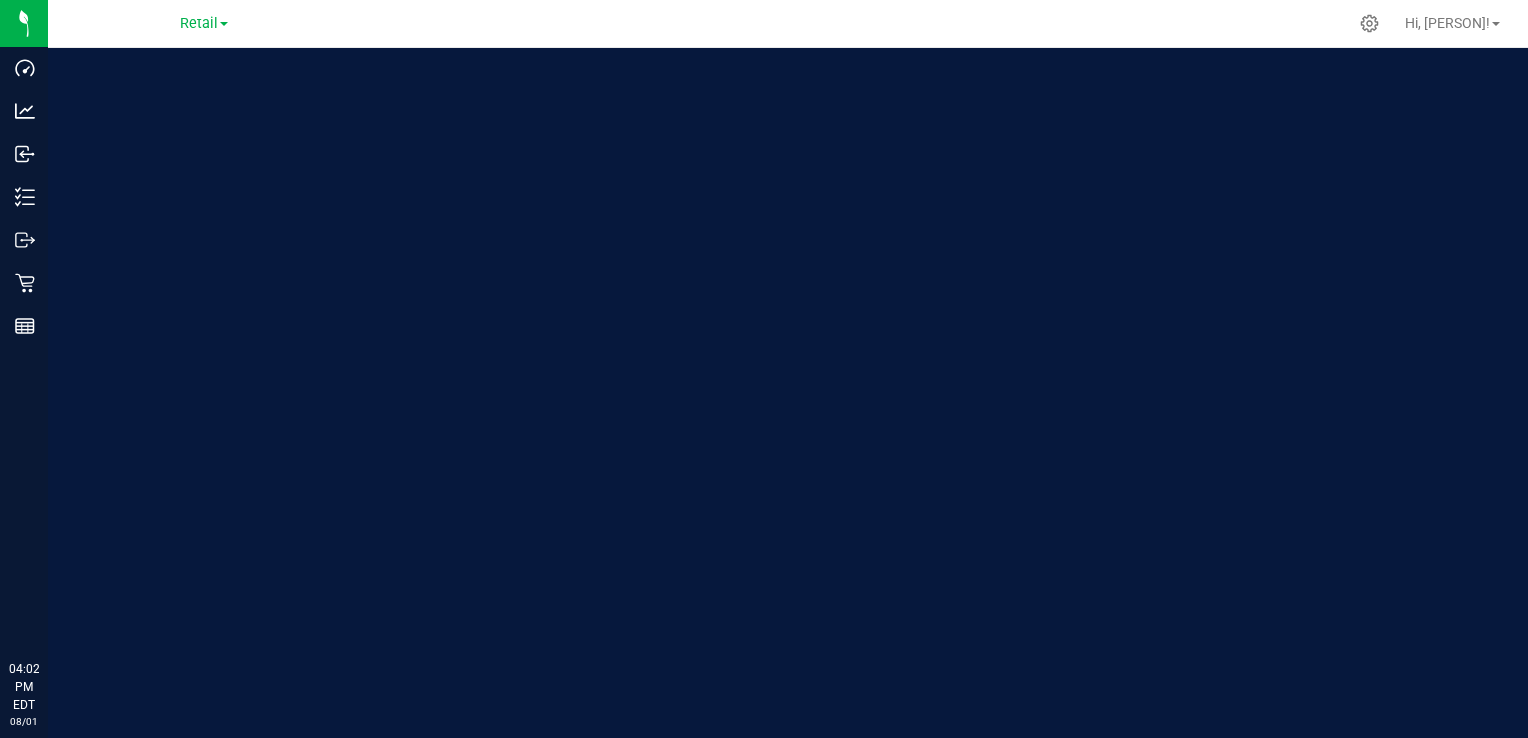 scroll, scrollTop: 0, scrollLeft: 0, axis: both 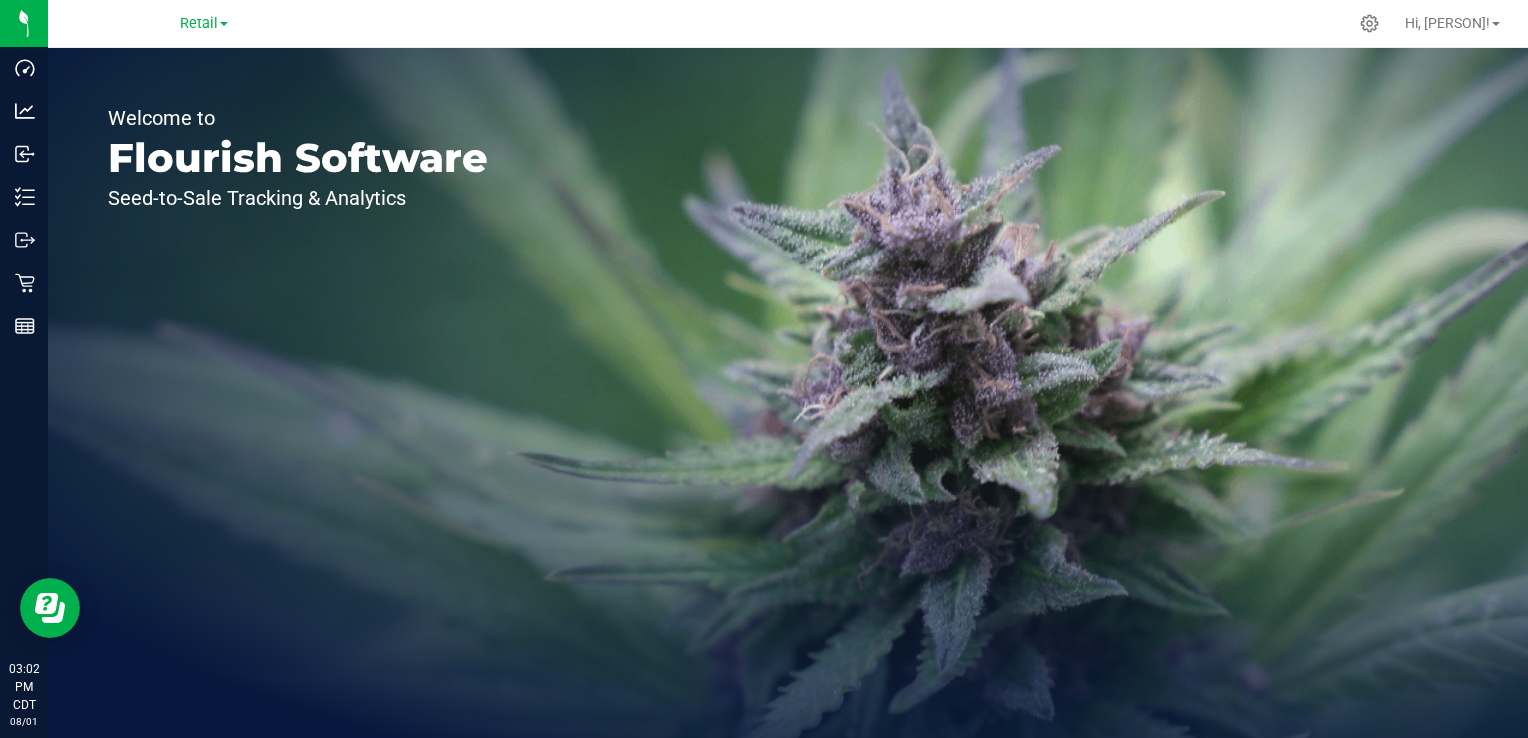 click on "Retail" at bounding box center (204, 23) 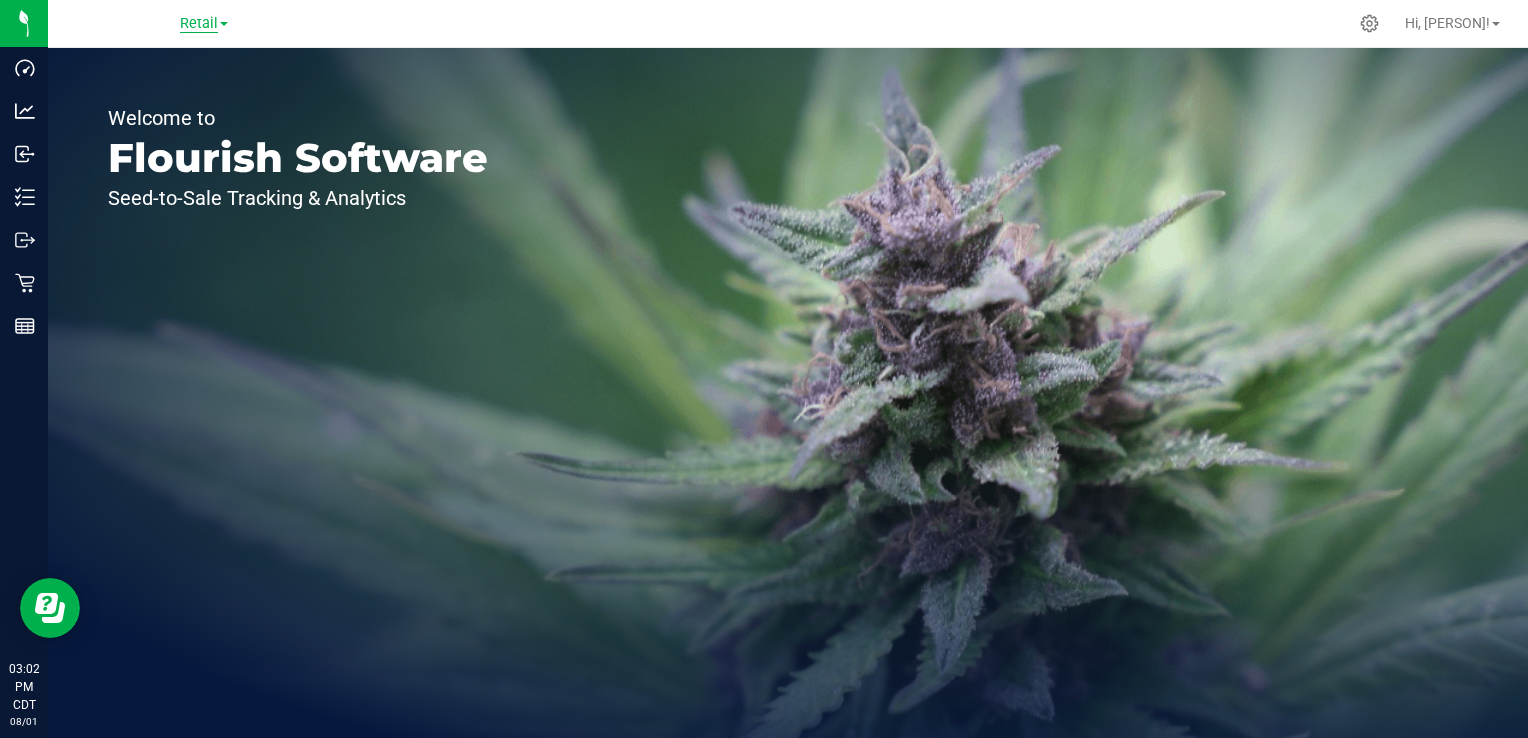 click on "Retail" at bounding box center (199, 24) 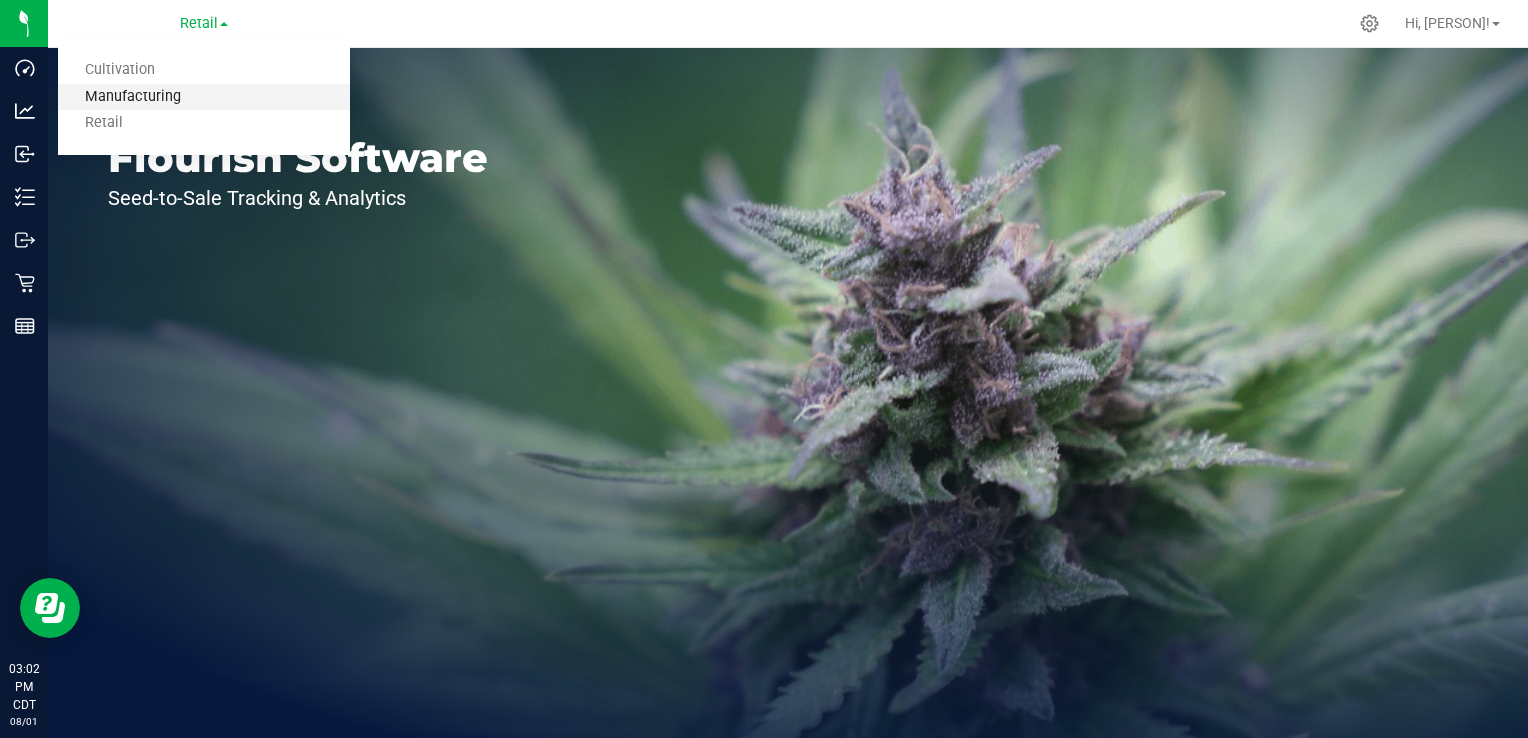 click on "Manufacturing" at bounding box center (204, 97) 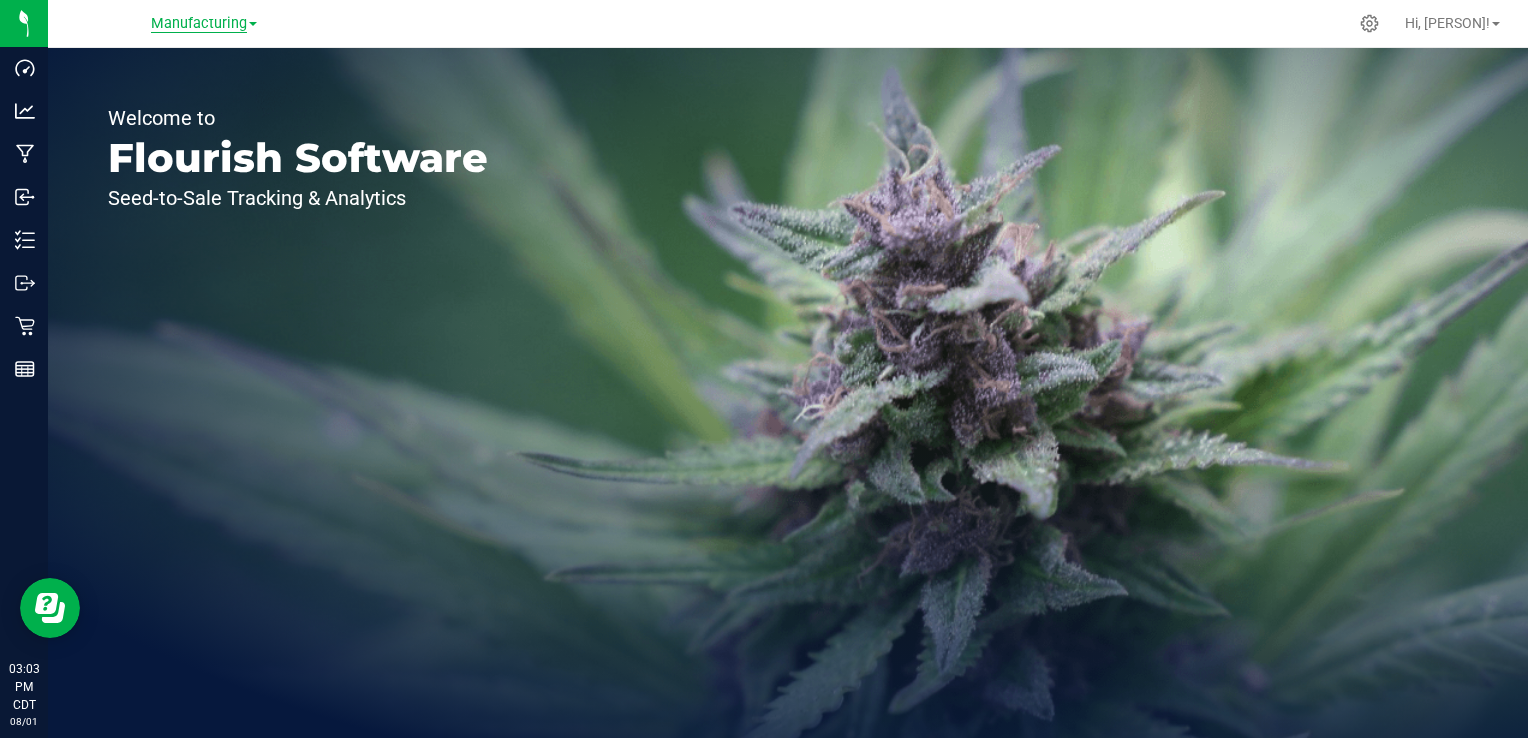 click on "Manufacturing" at bounding box center [199, 24] 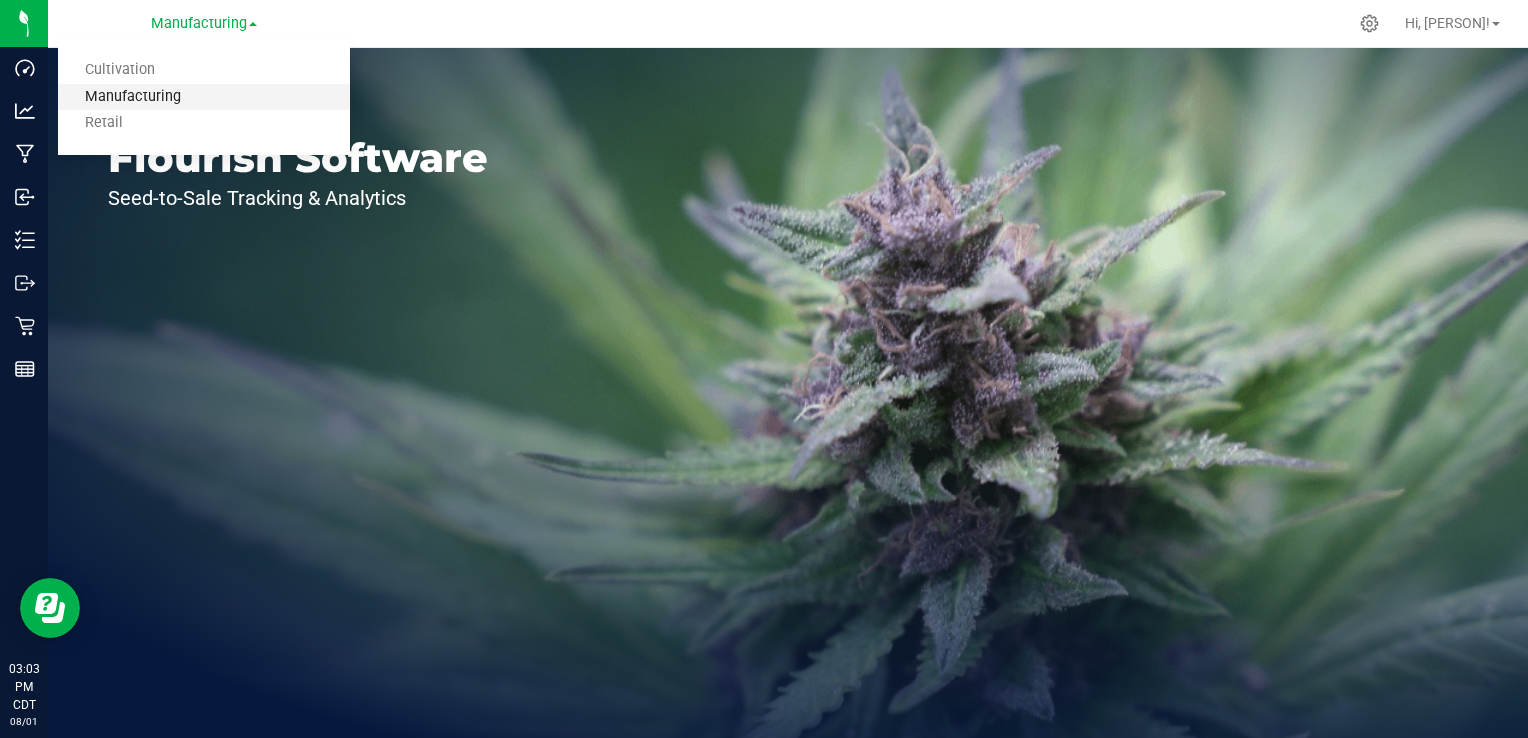 click on "Manufacturing" at bounding box center (204, 97) 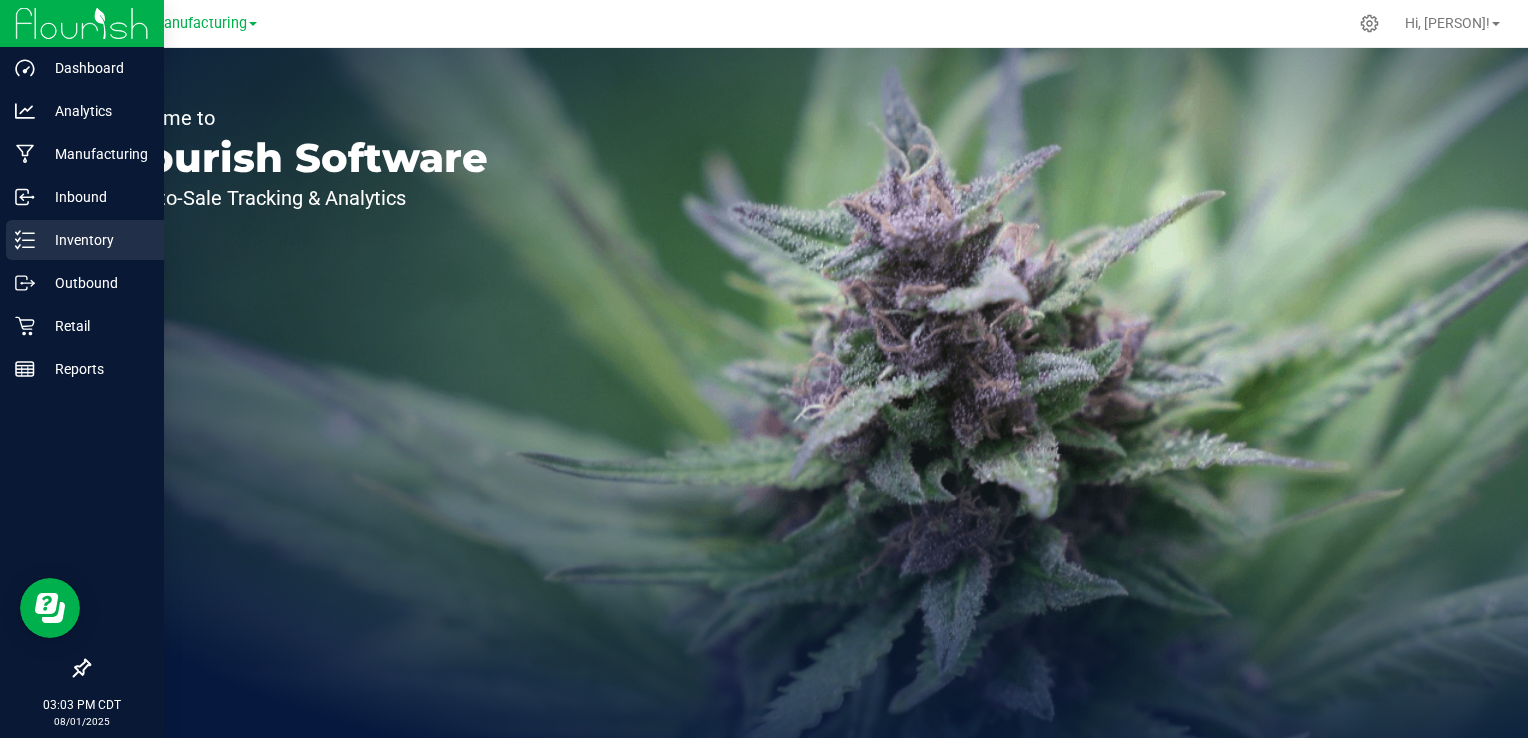 click on "Inventory" at bounding box center (95, 240) 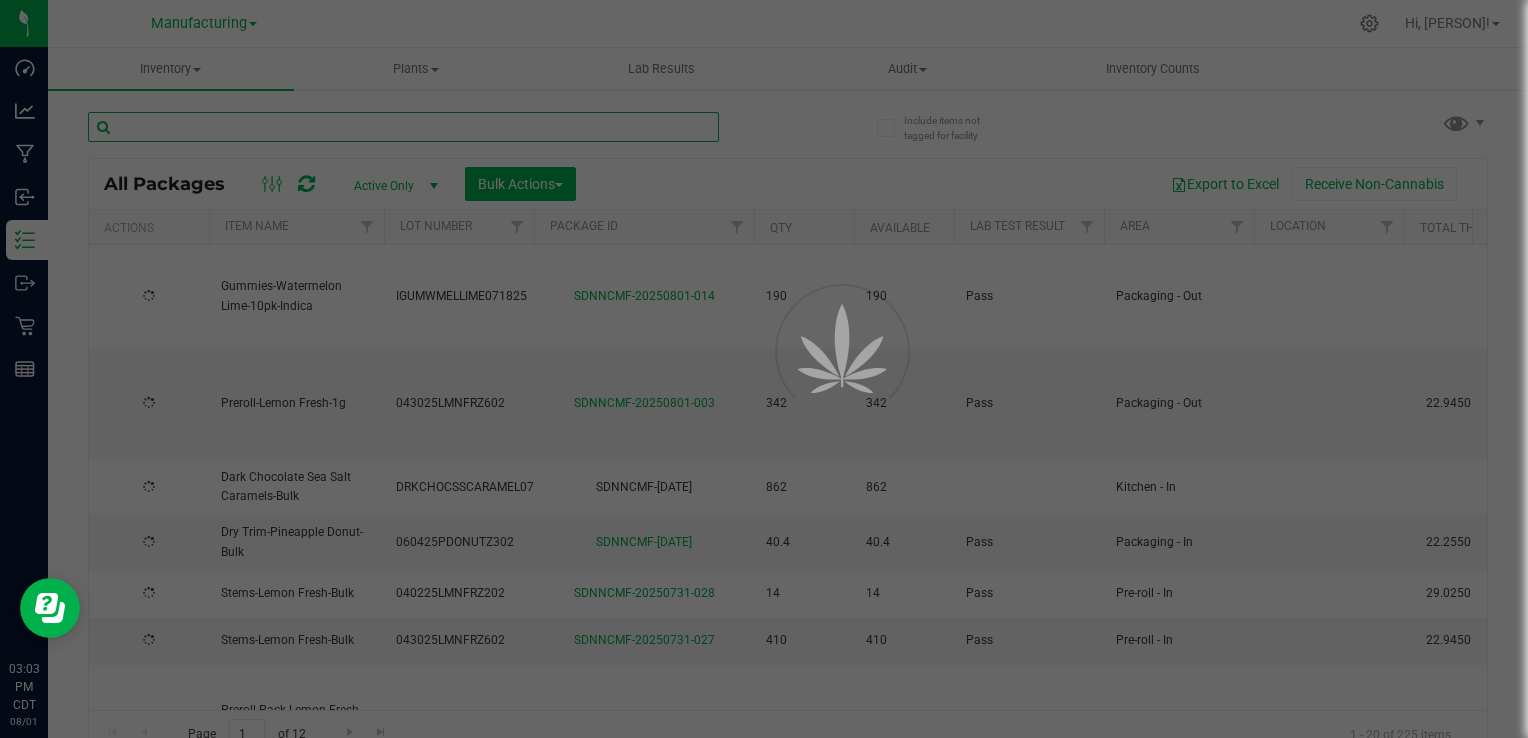 click at bounding box center [403, 127] 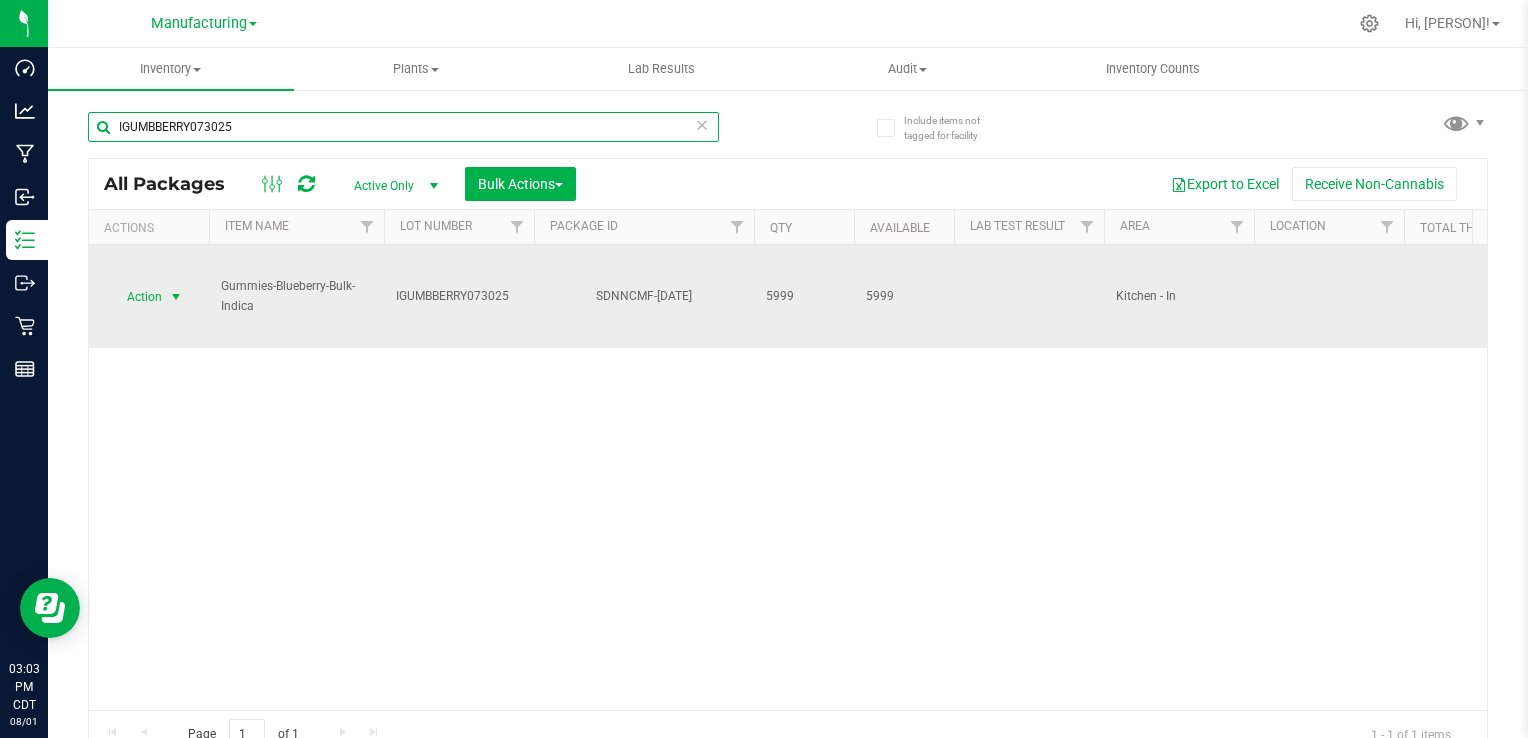 type on "IGUMBBERRY073025" 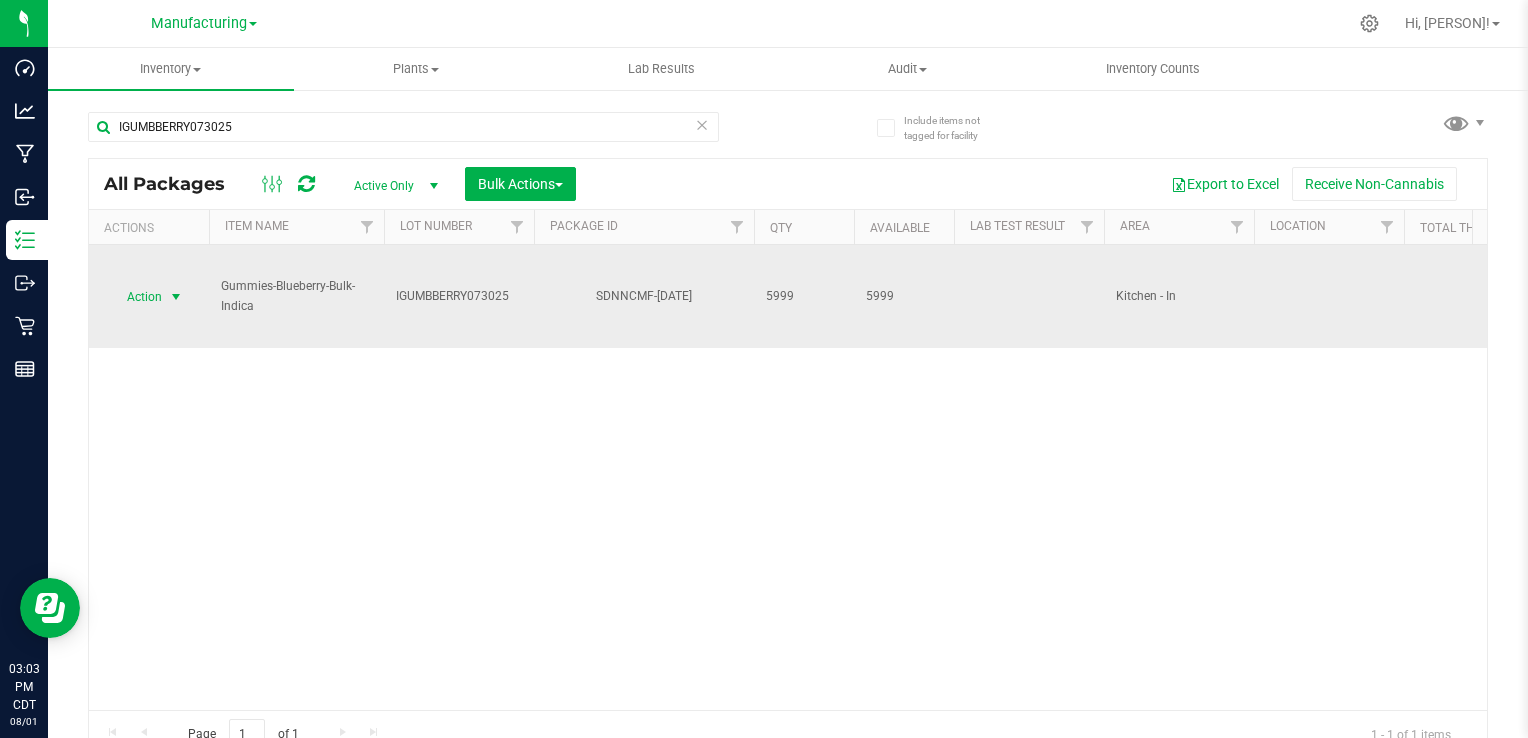 click on "Action" at bounding box center [136, 297] 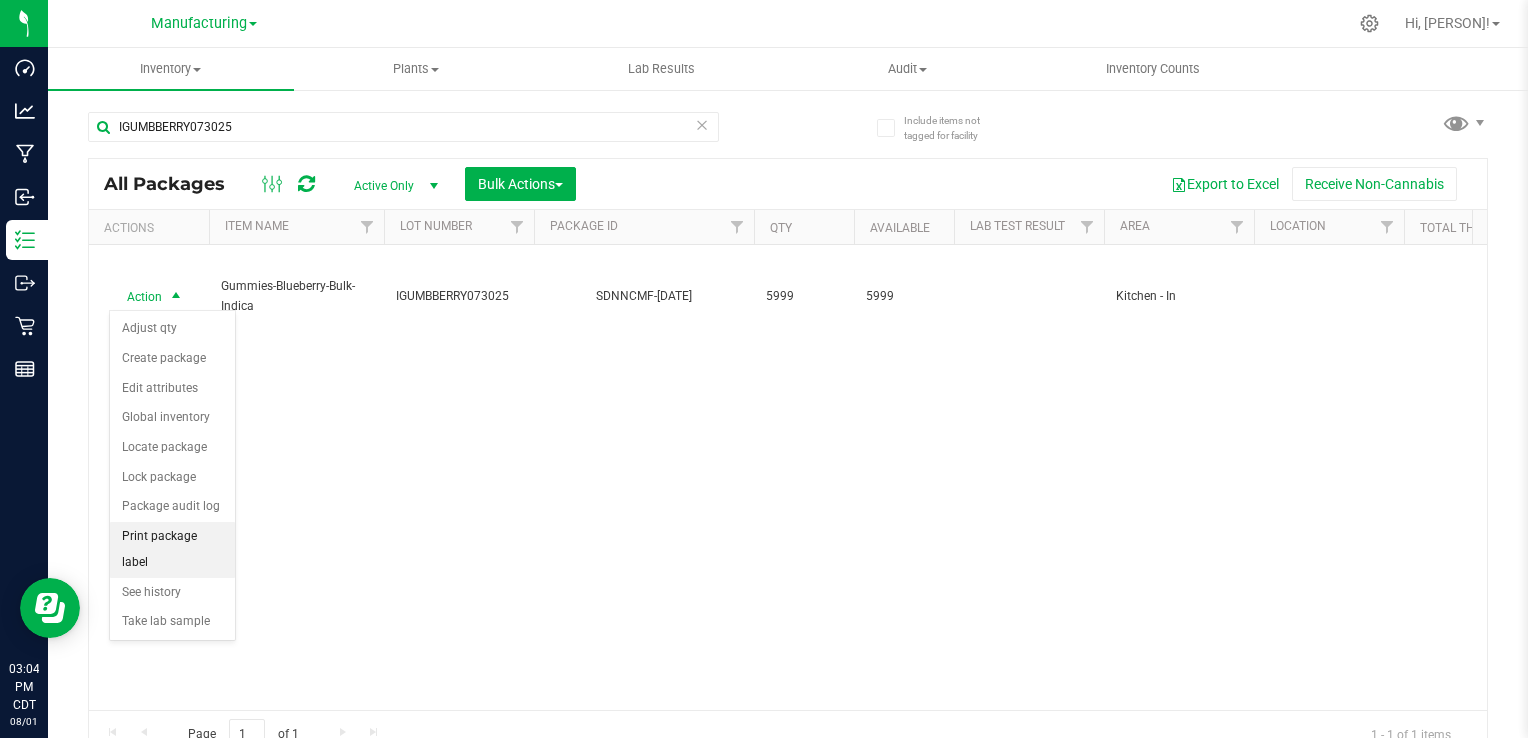 click on "Print package label" at bounding box center [172, 549] 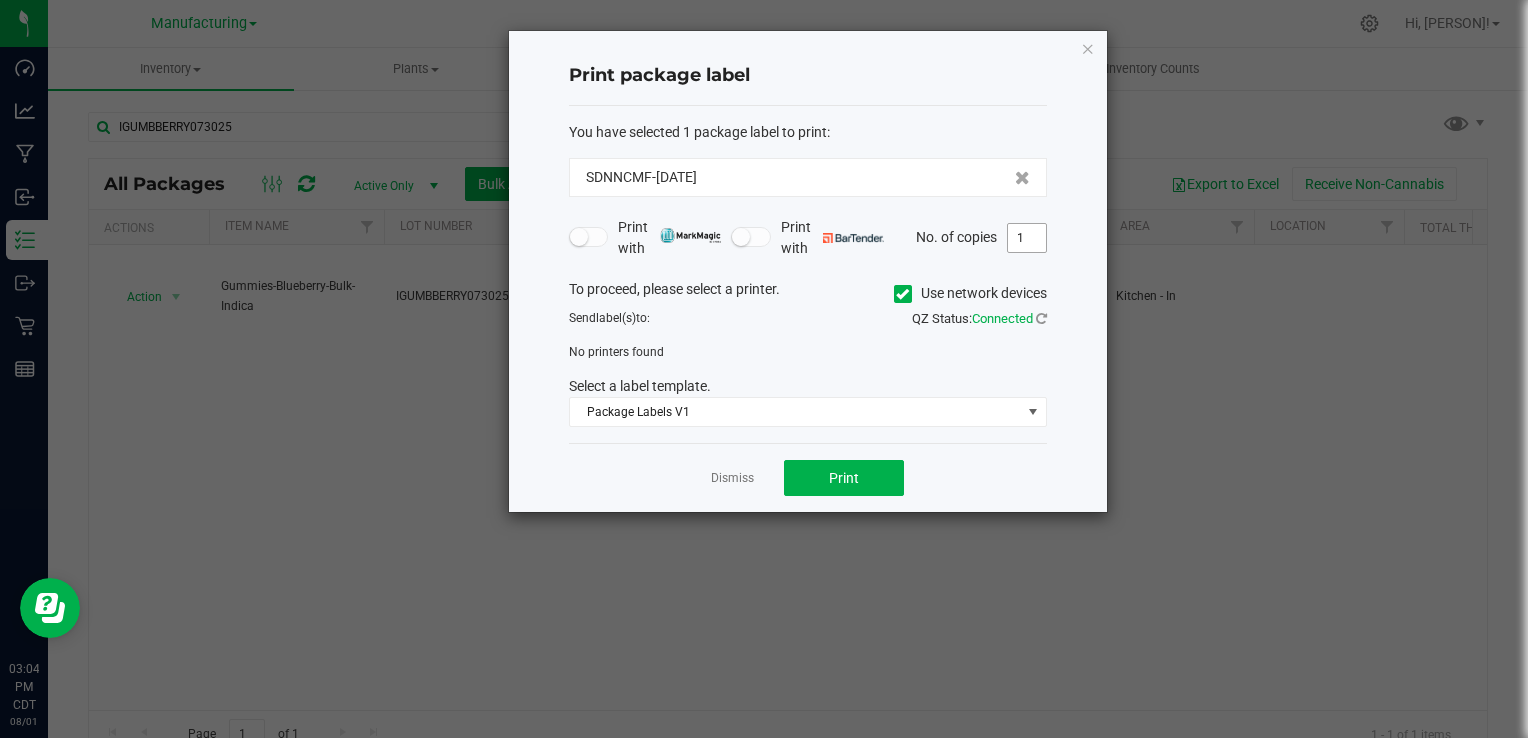 click on "1" at bounding box center (1027, 238) 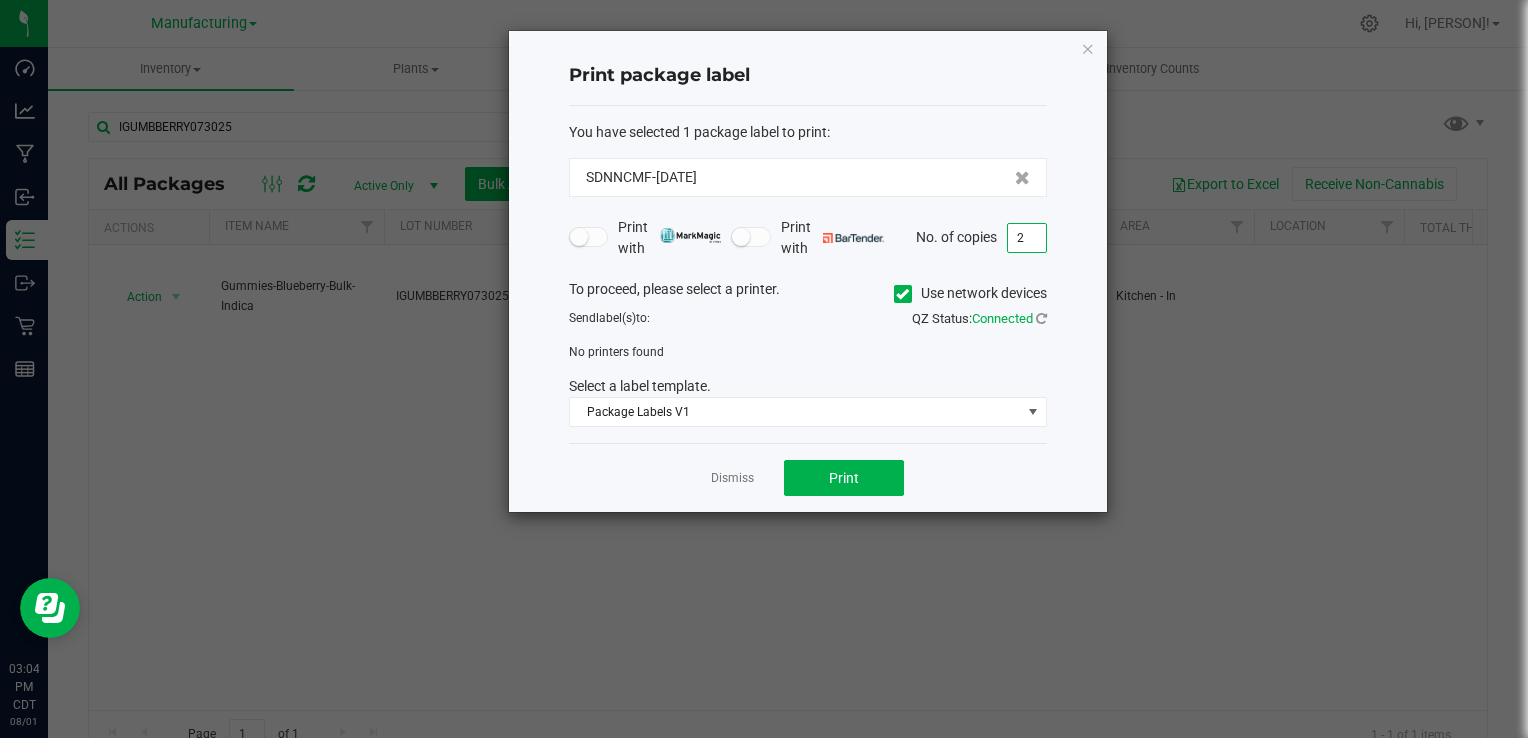 type on "2" 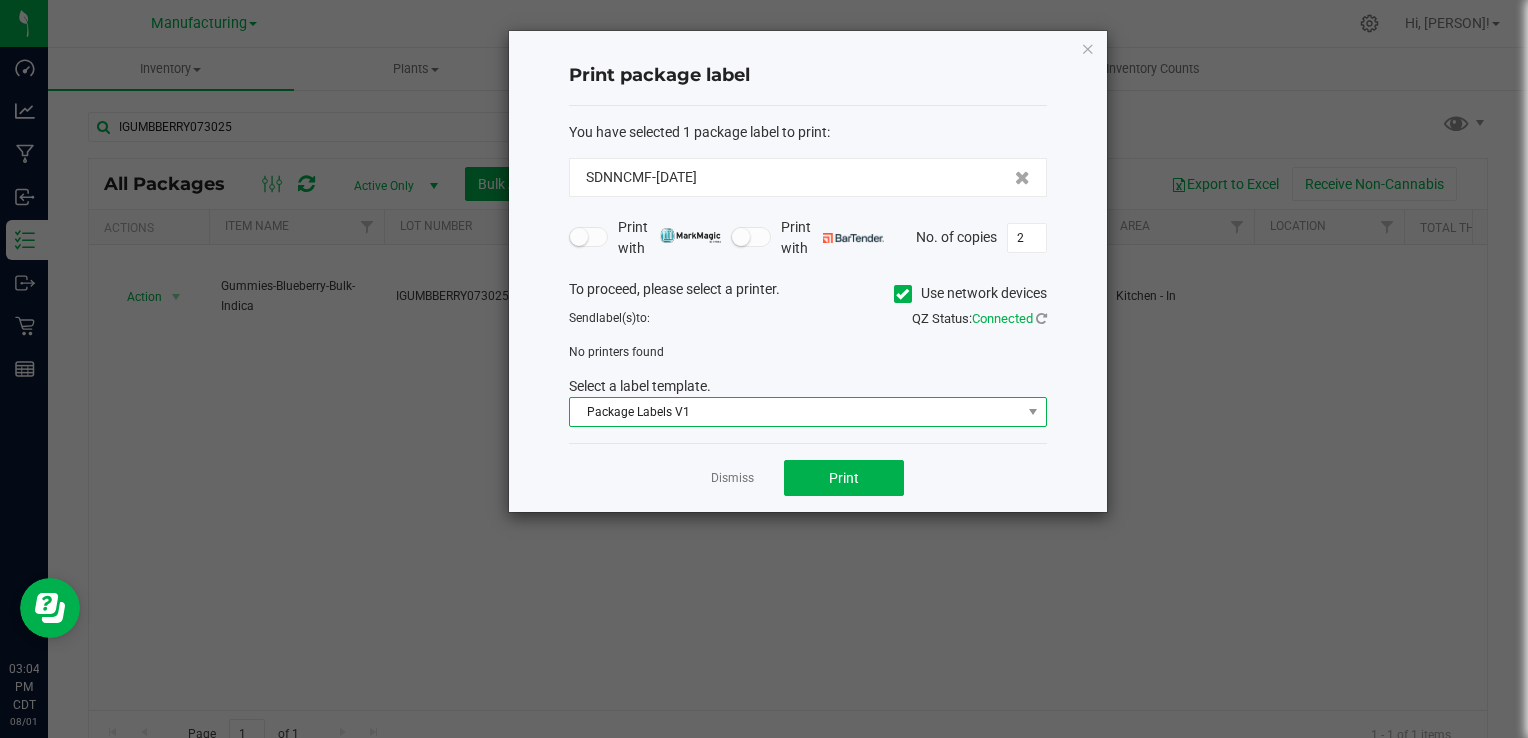 click on "Package Labels V1" at bounding box center (795, 412) 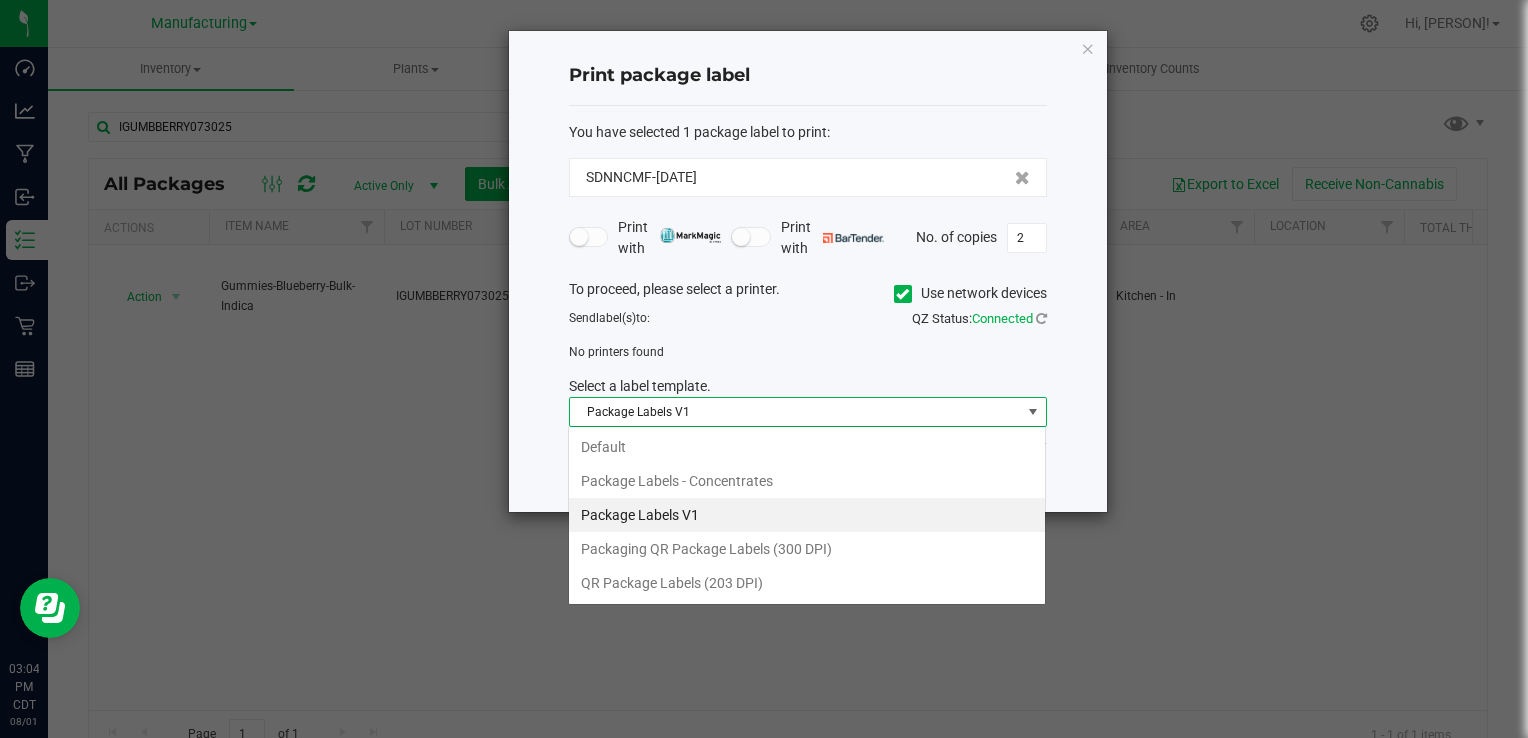 scroll, scrollTop: 99970, scrollLeft: 99521, axis: both 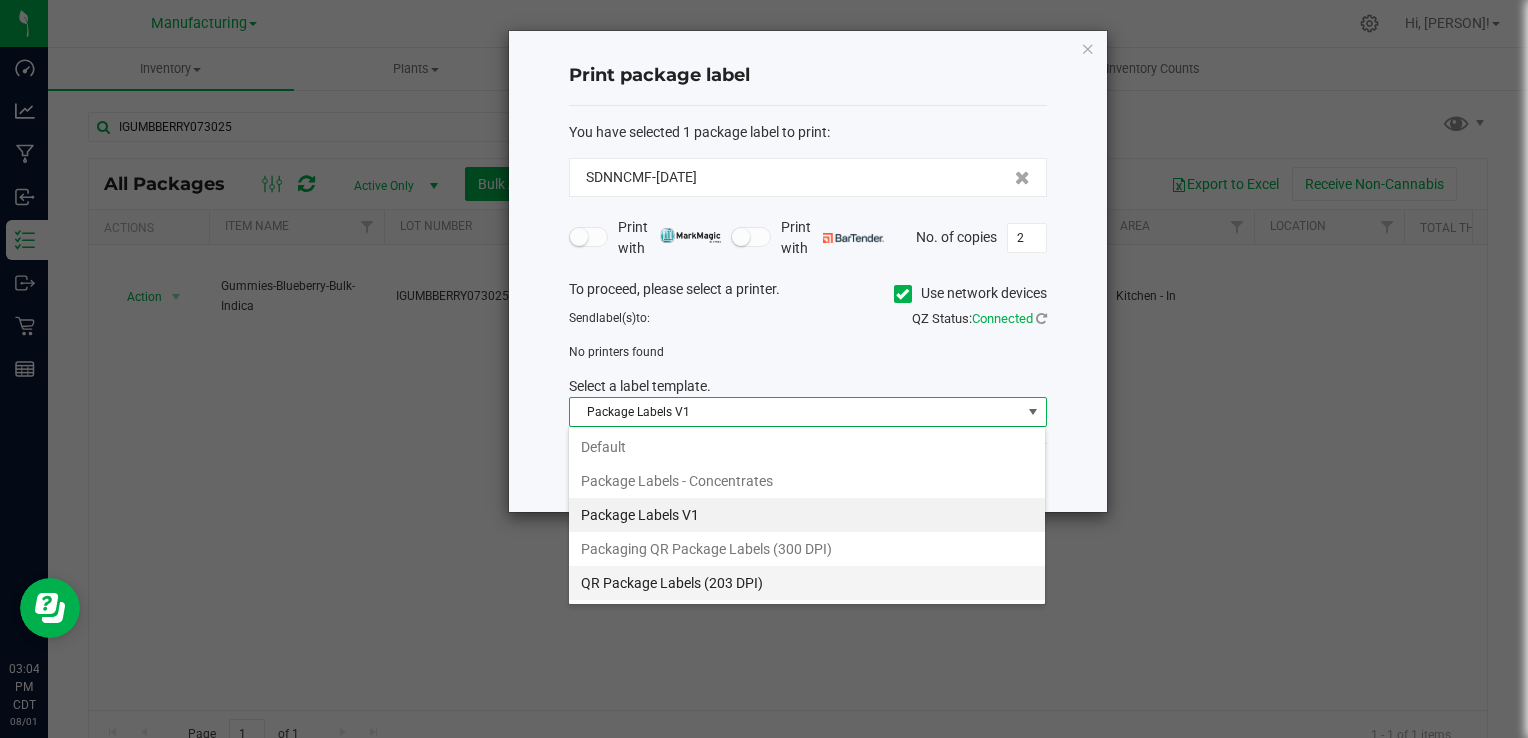 click on "QR Package Labels (203 DPI)" at bounding box center [807, 583] 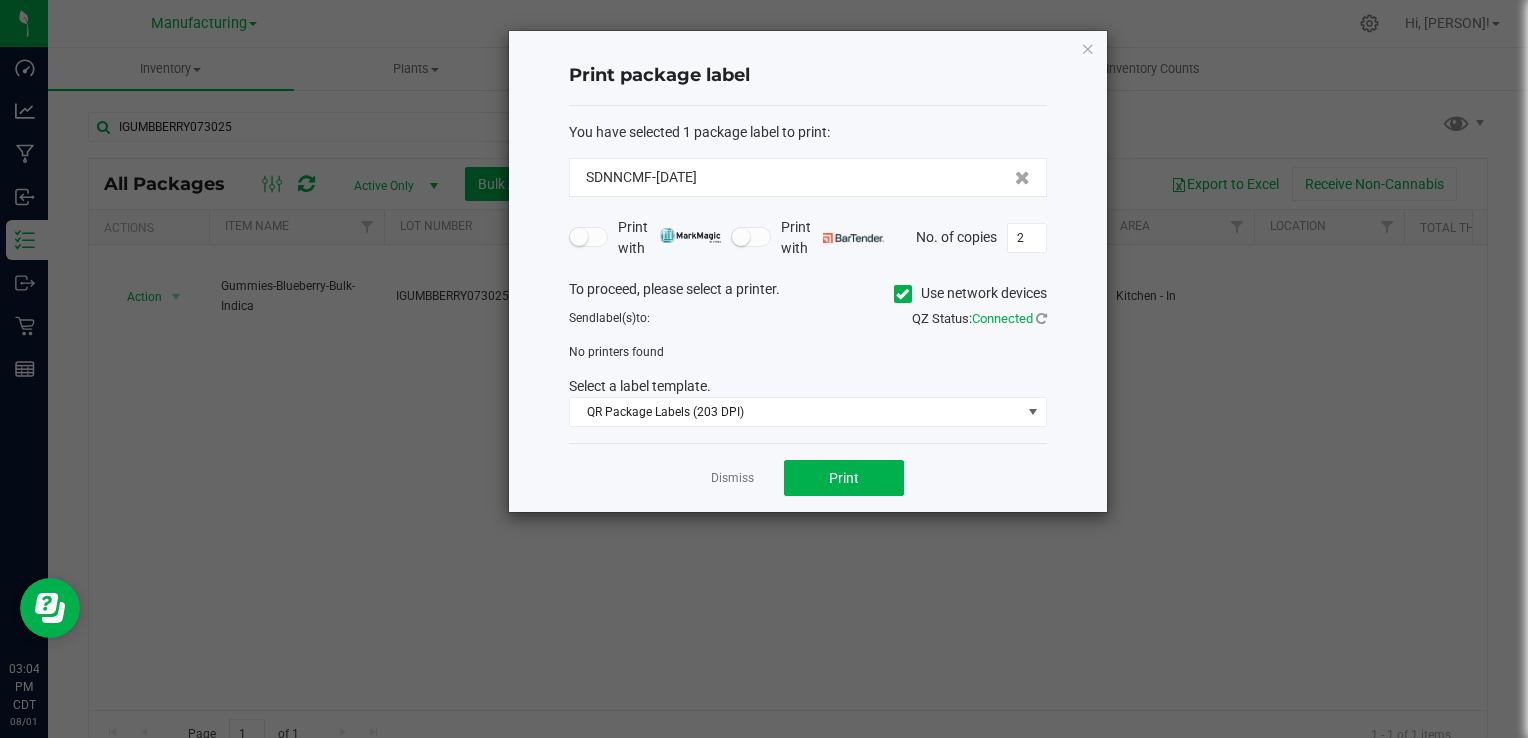 click 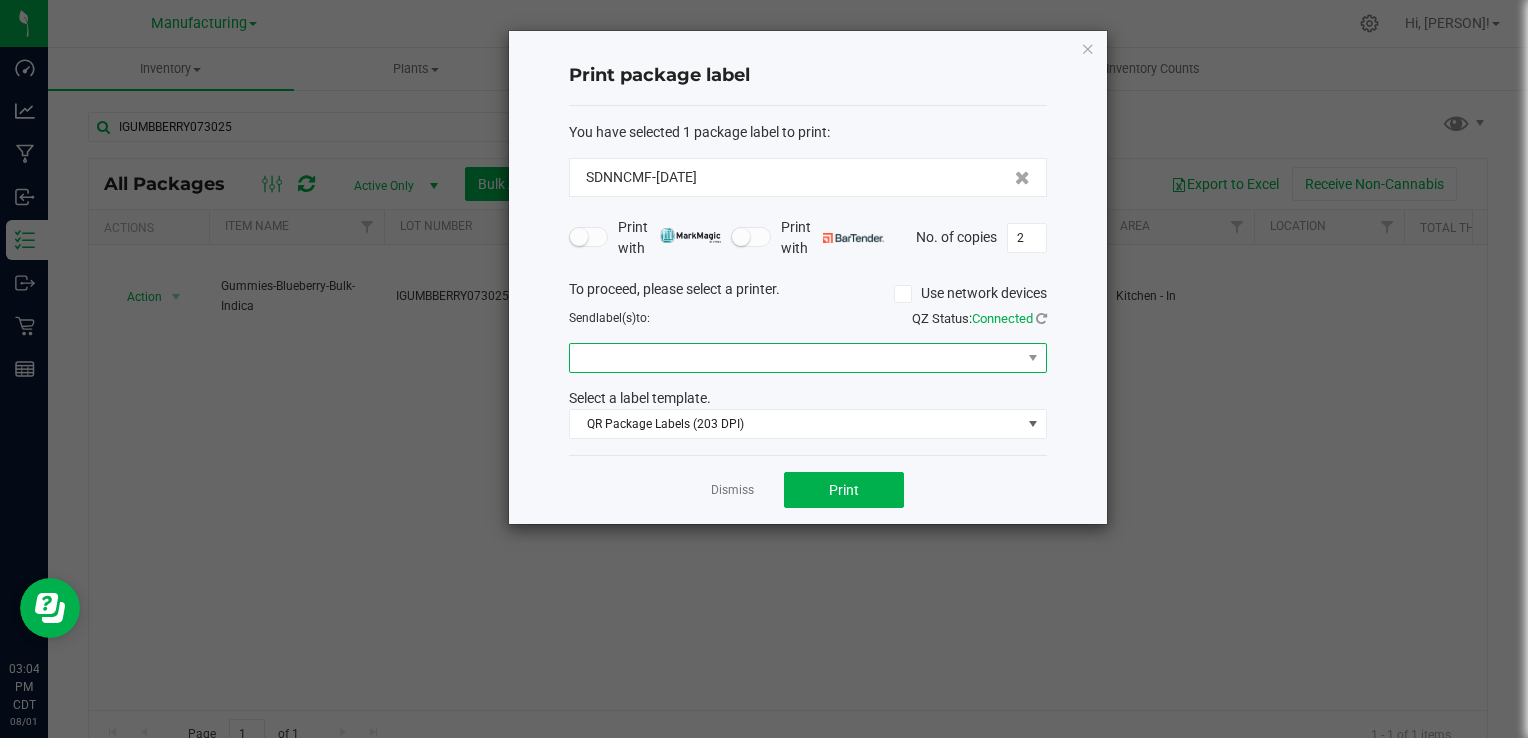 click at bounding box center (795, 358) 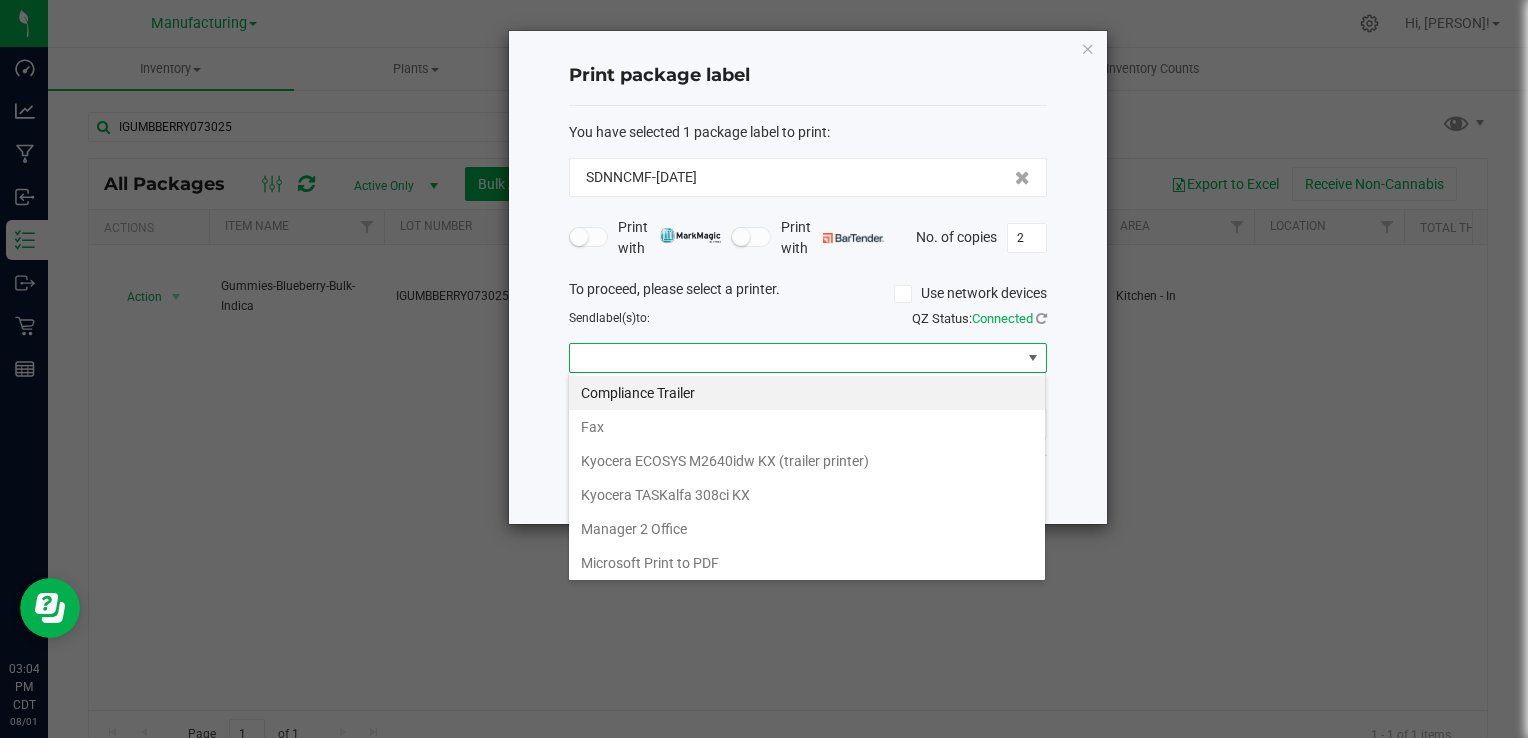 scroll, scrollTop: 99970, scrollLeft: 99521, axis: both 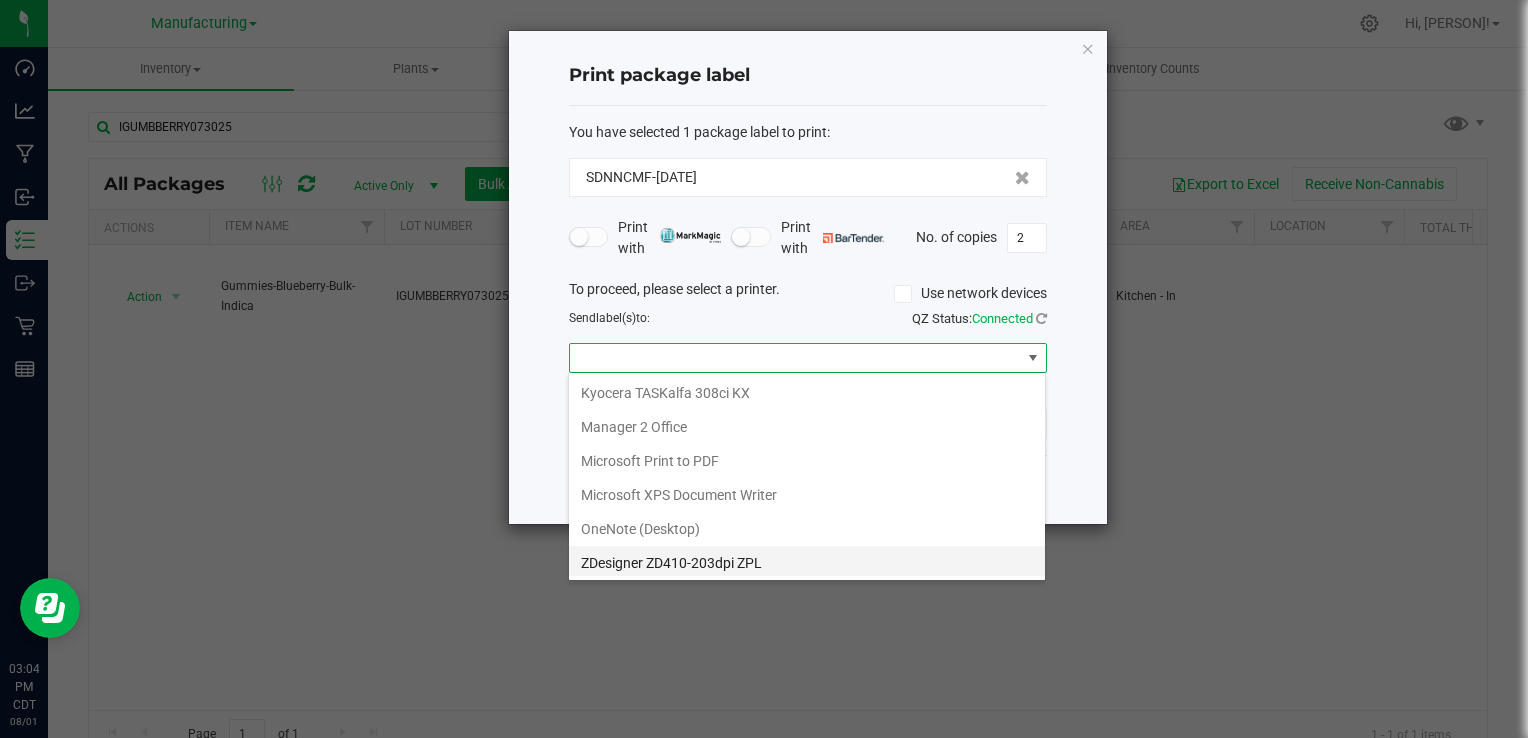 click on "ZDesigner ZD410-203dpi ZPL" at bounding box center (807, 563) 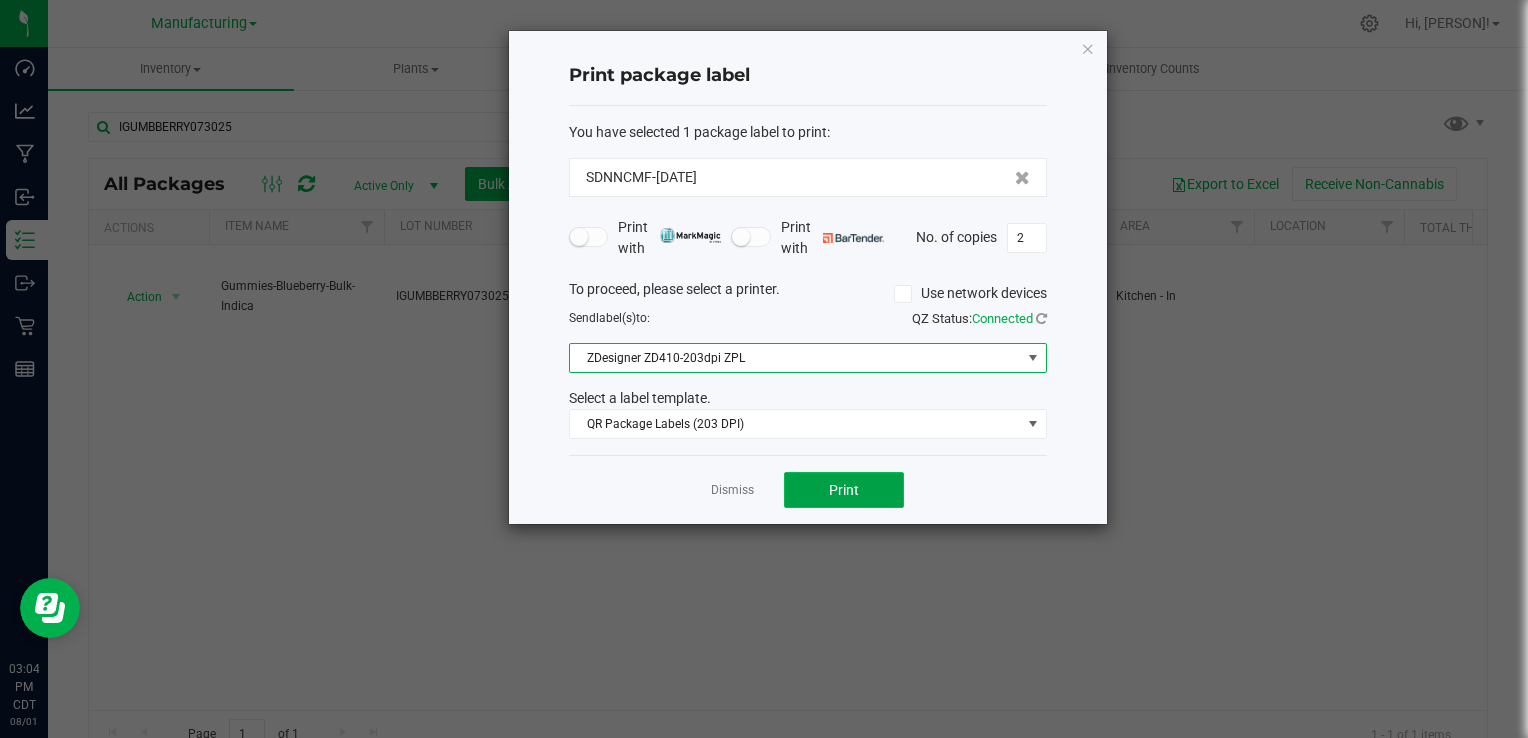 click on "Print" 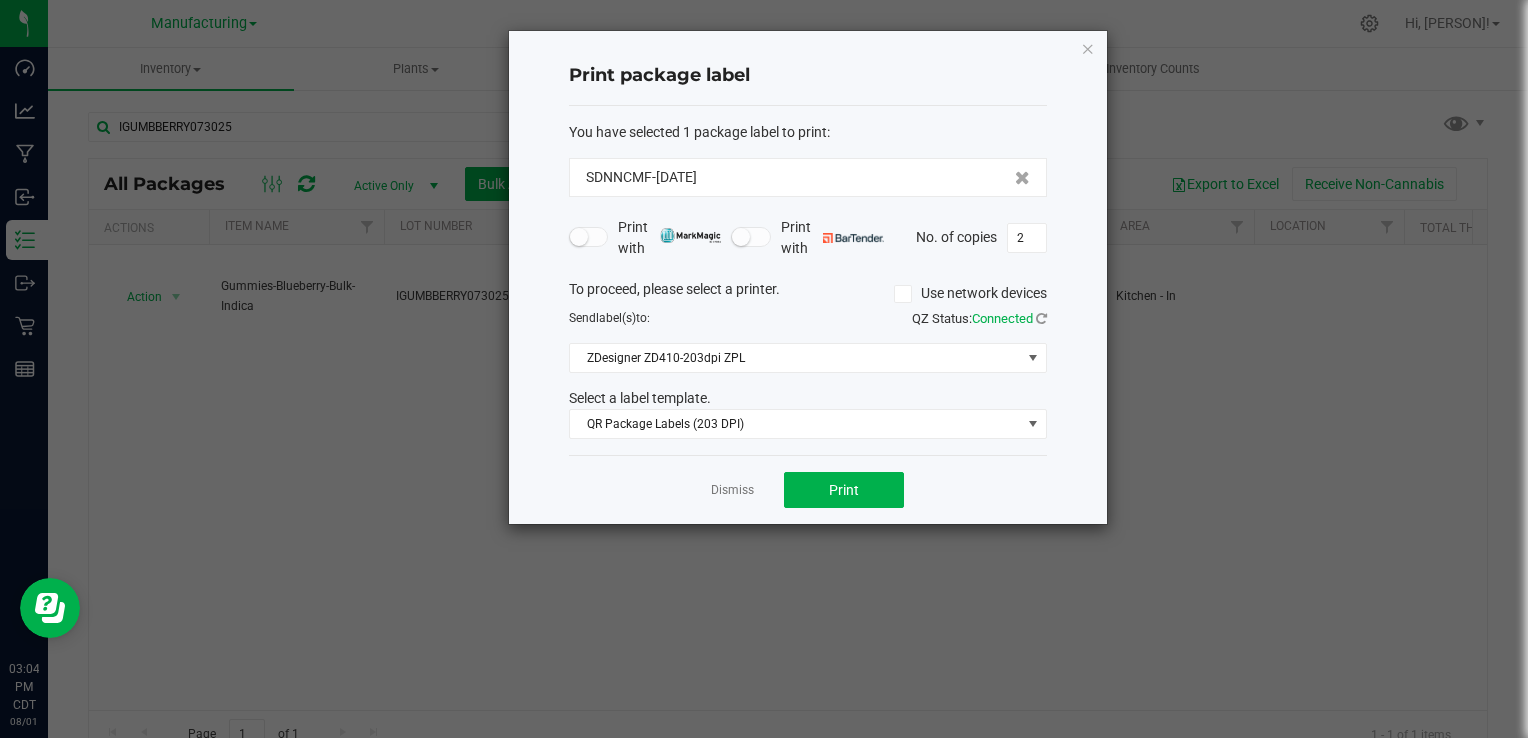 click on "Dismiss" 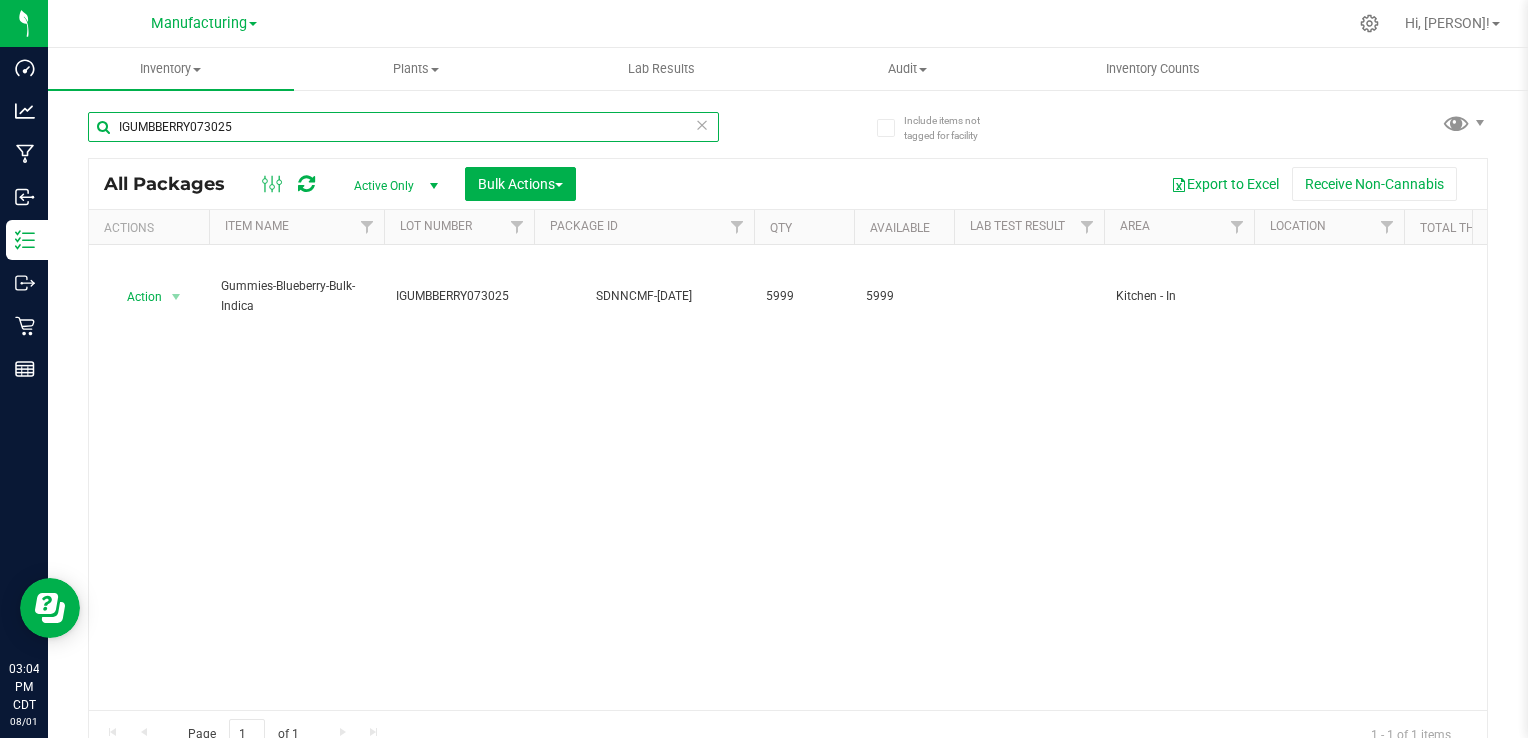 click on "IGUMBBERRY073025" at bounding box center [403, 127] 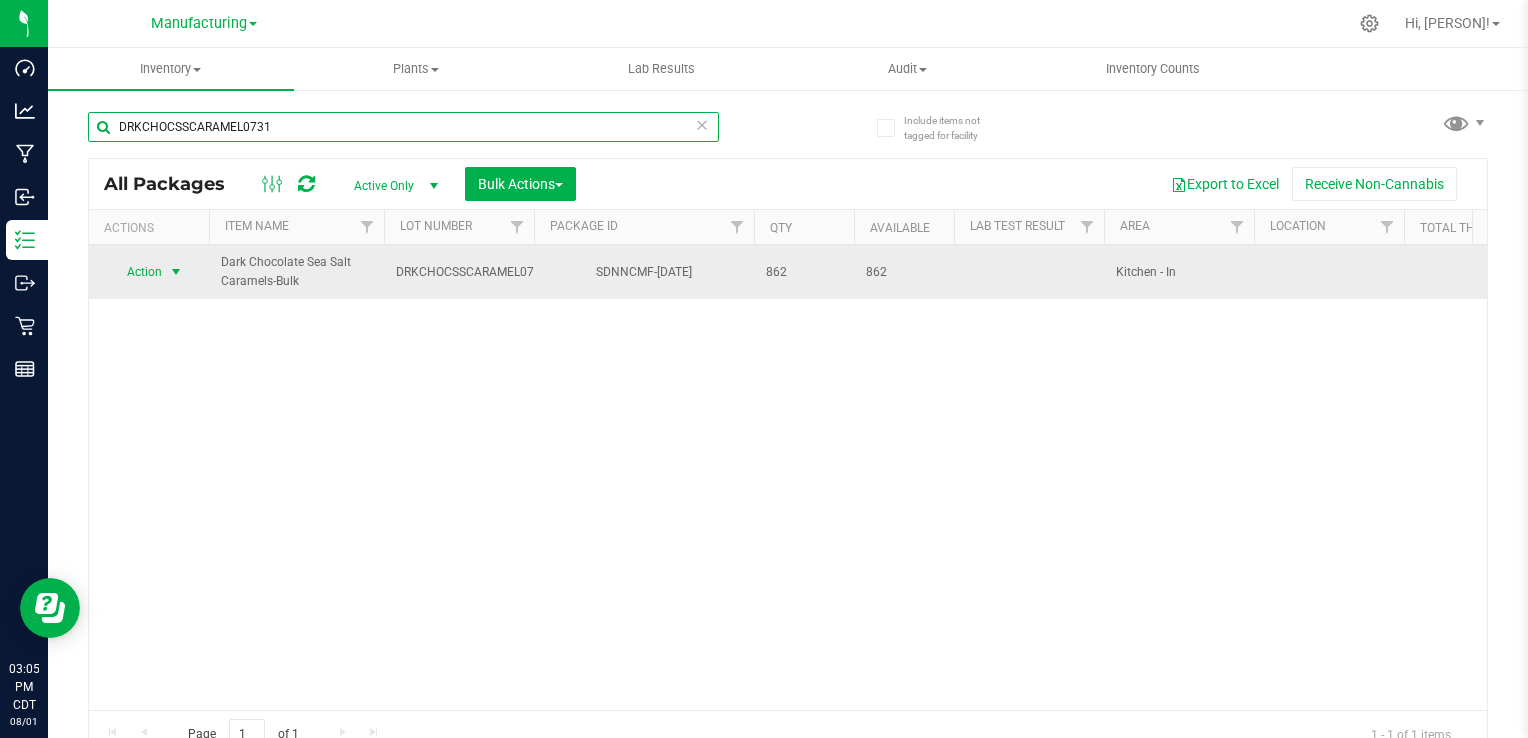 type on "DRKCHOCSSCARAMEL0731" 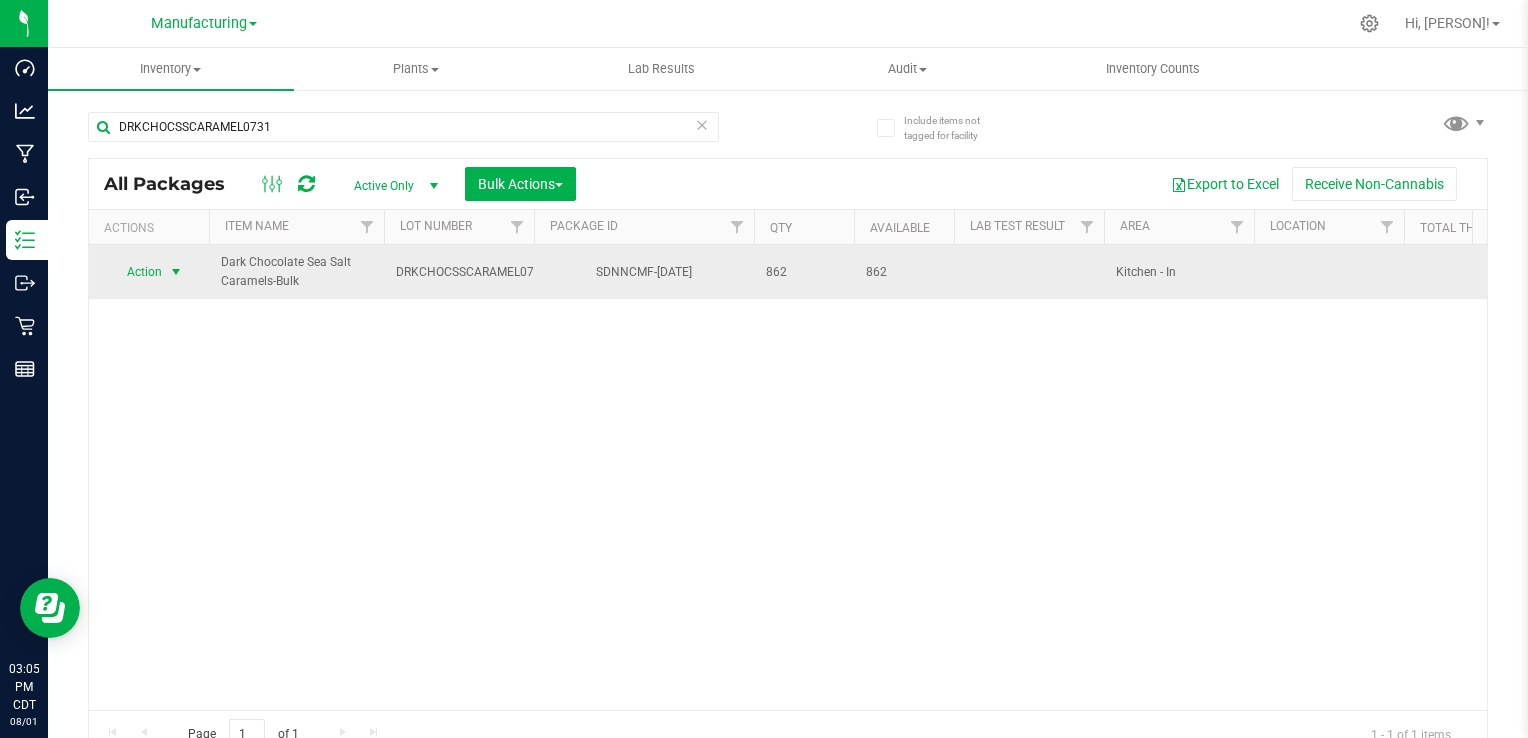 click at bounding box center [176, 272] 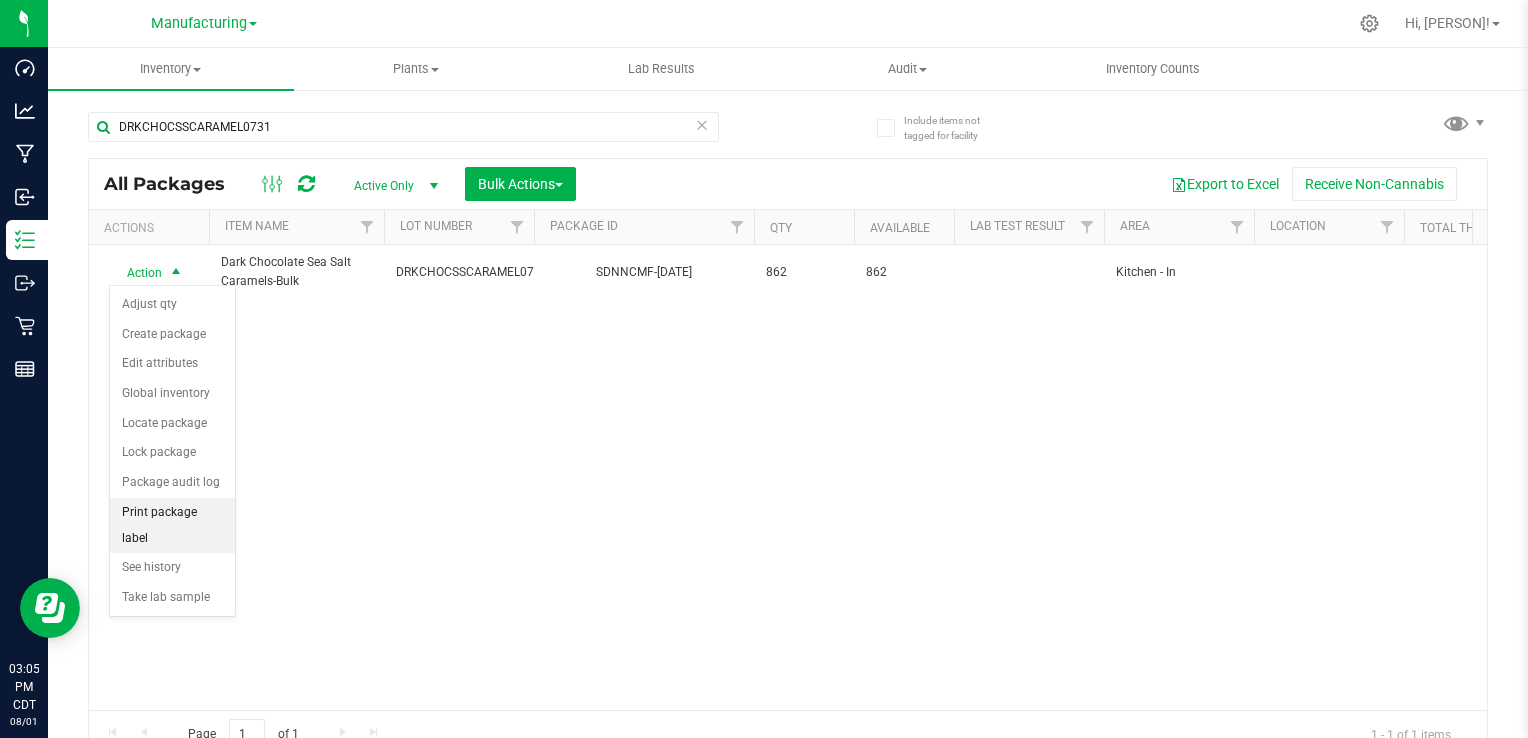 click on "Print package label" at bounding box center (172, 525) 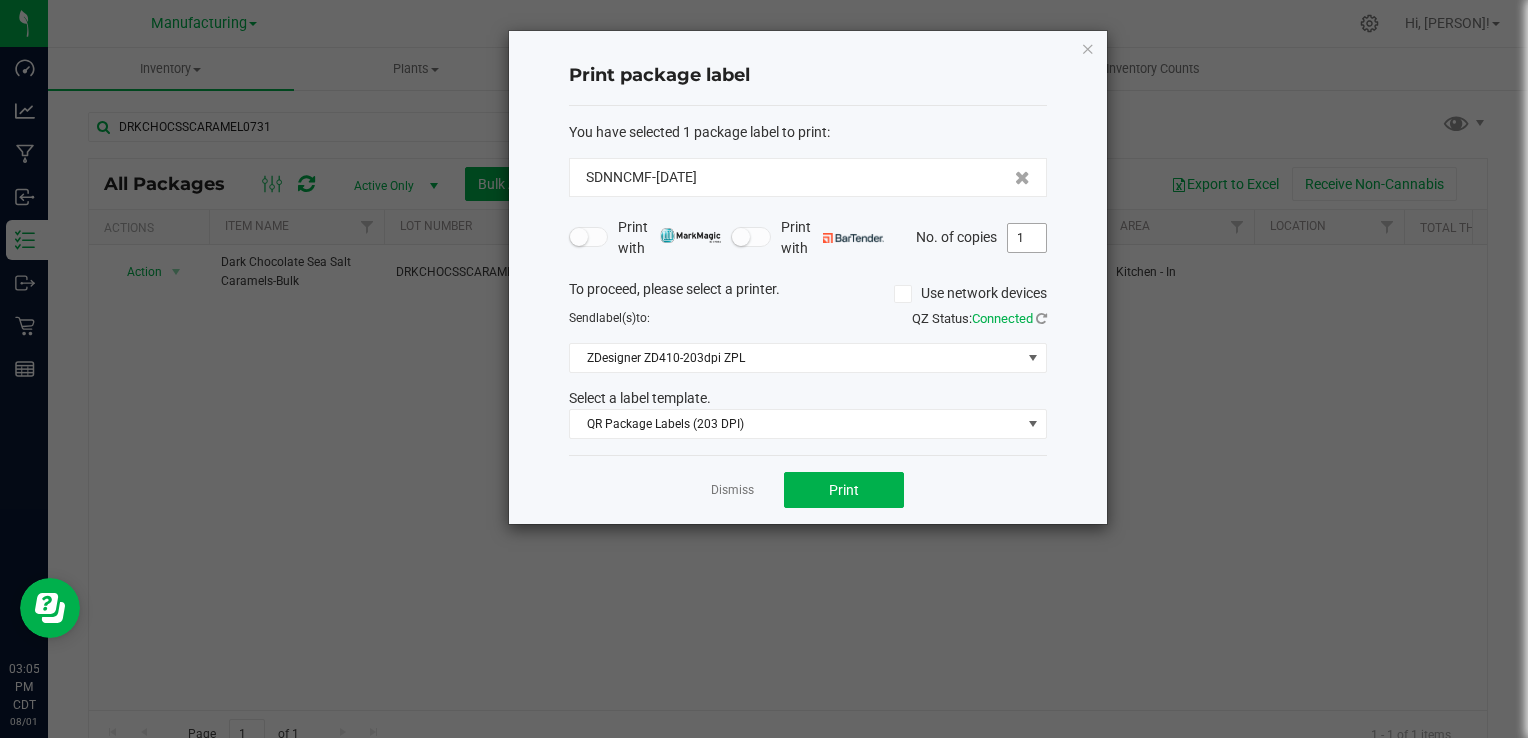 click on "1" at bounding box center [1027, 238] 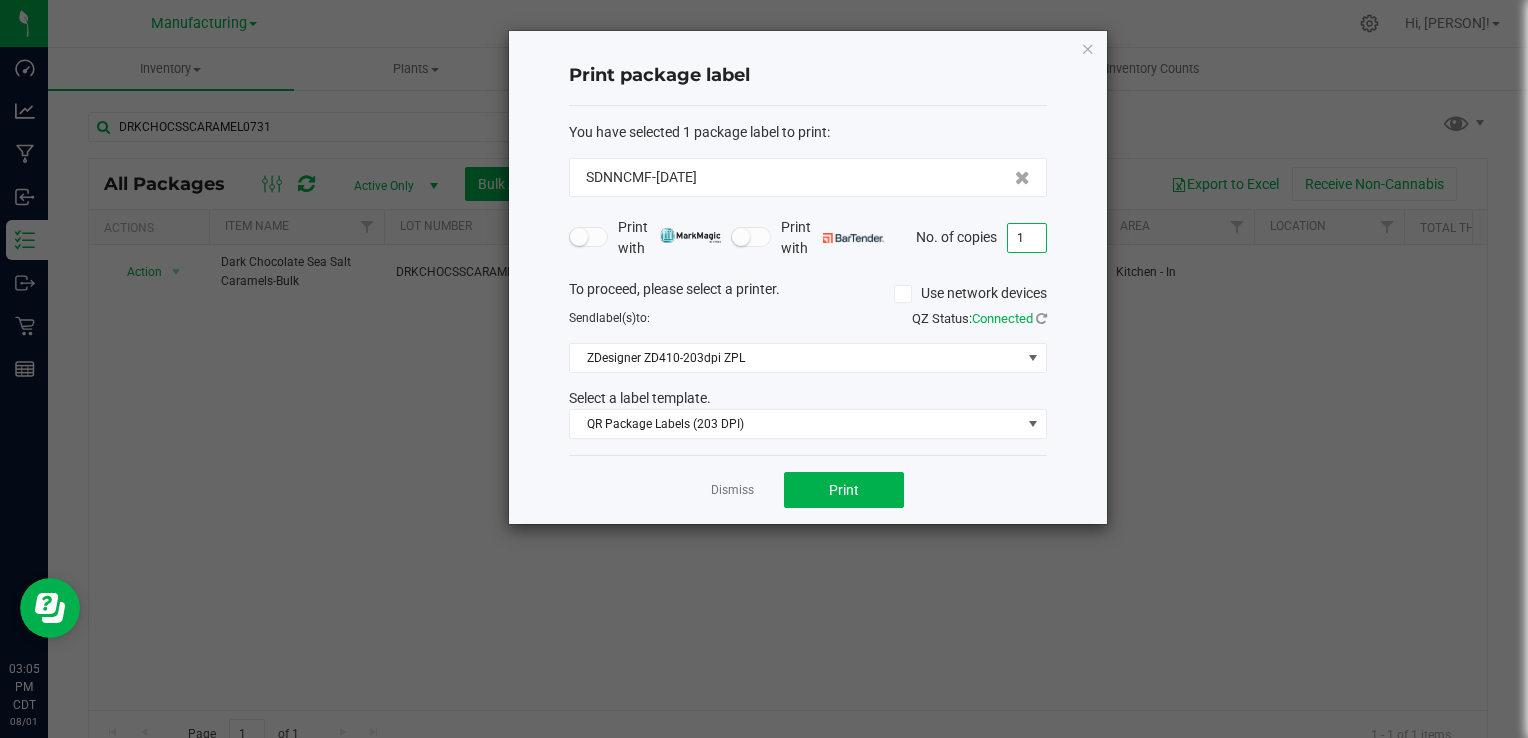 click on "1" at bounding box center [1027, 238] 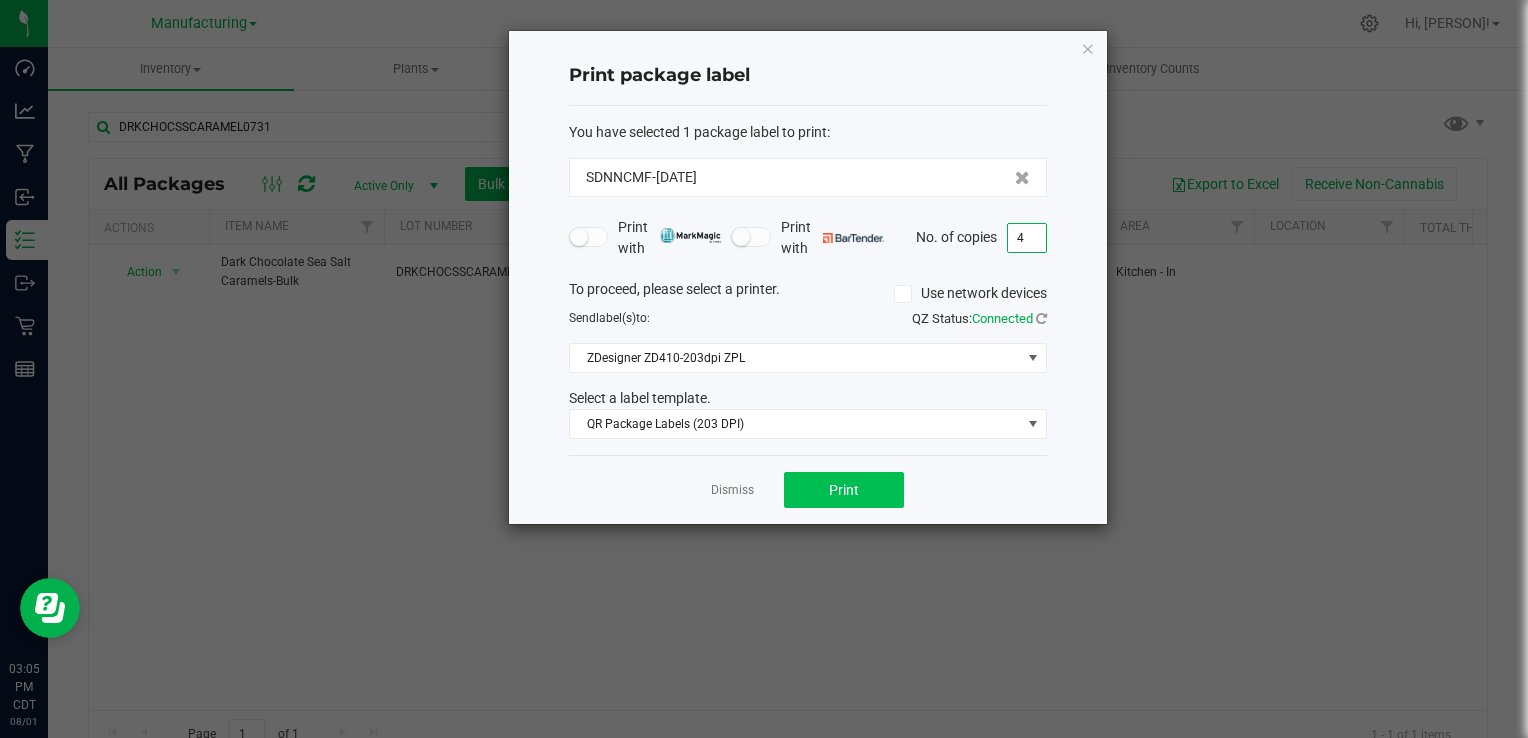 type on "4" 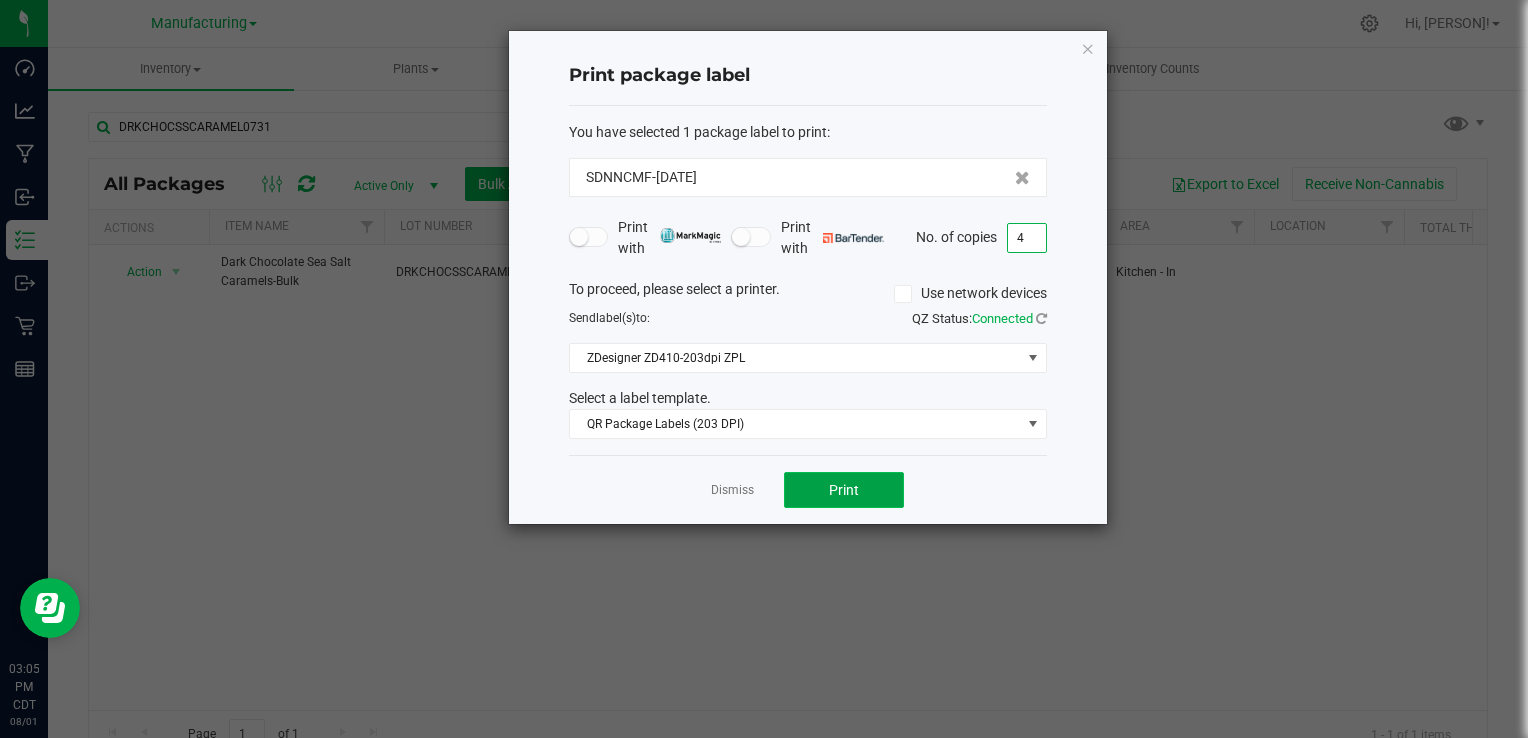 click on "Print" 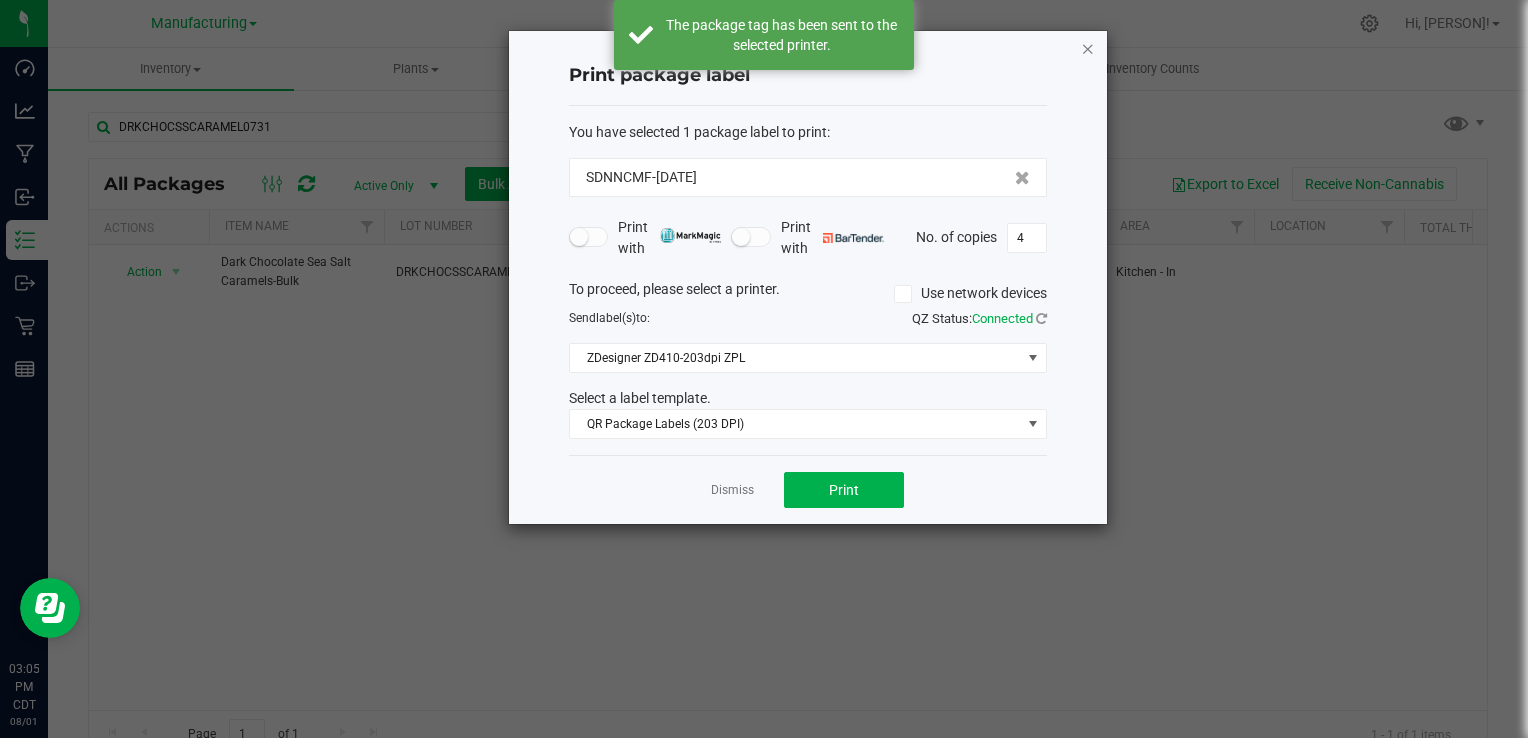 click 